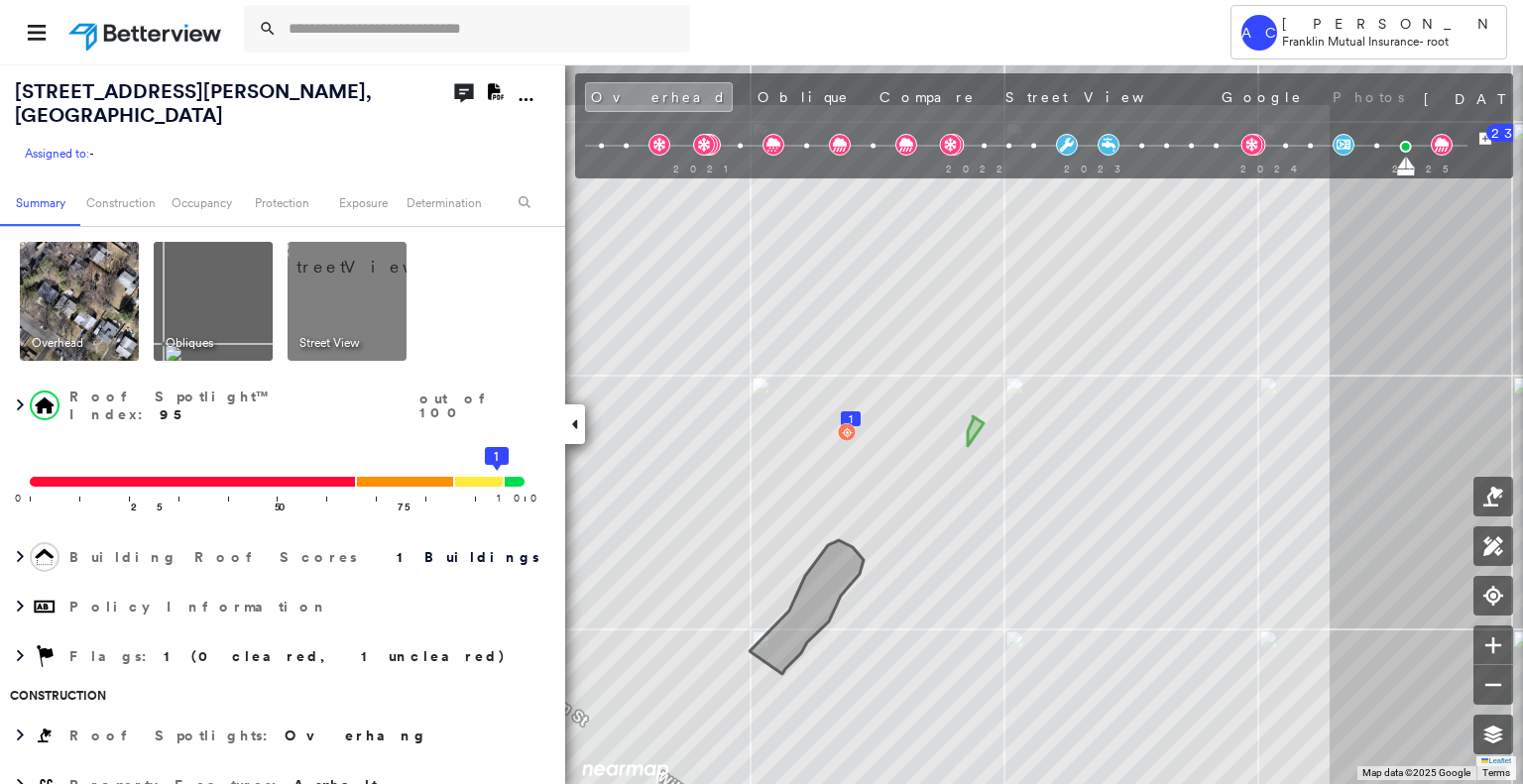 click at bounding box center [483, 29] 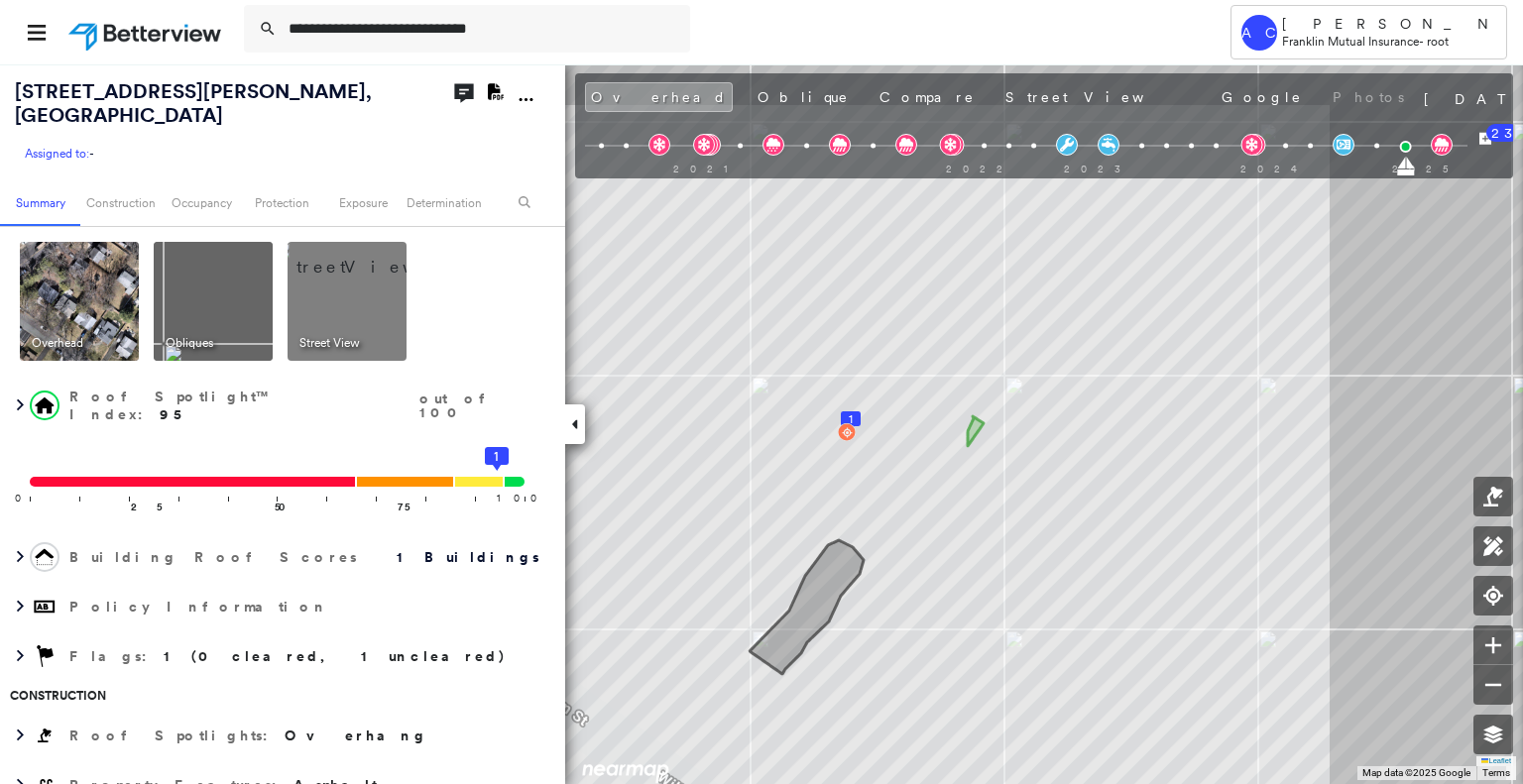 scroll, scrollTop: 0, scrollLeft: 0, axis: both 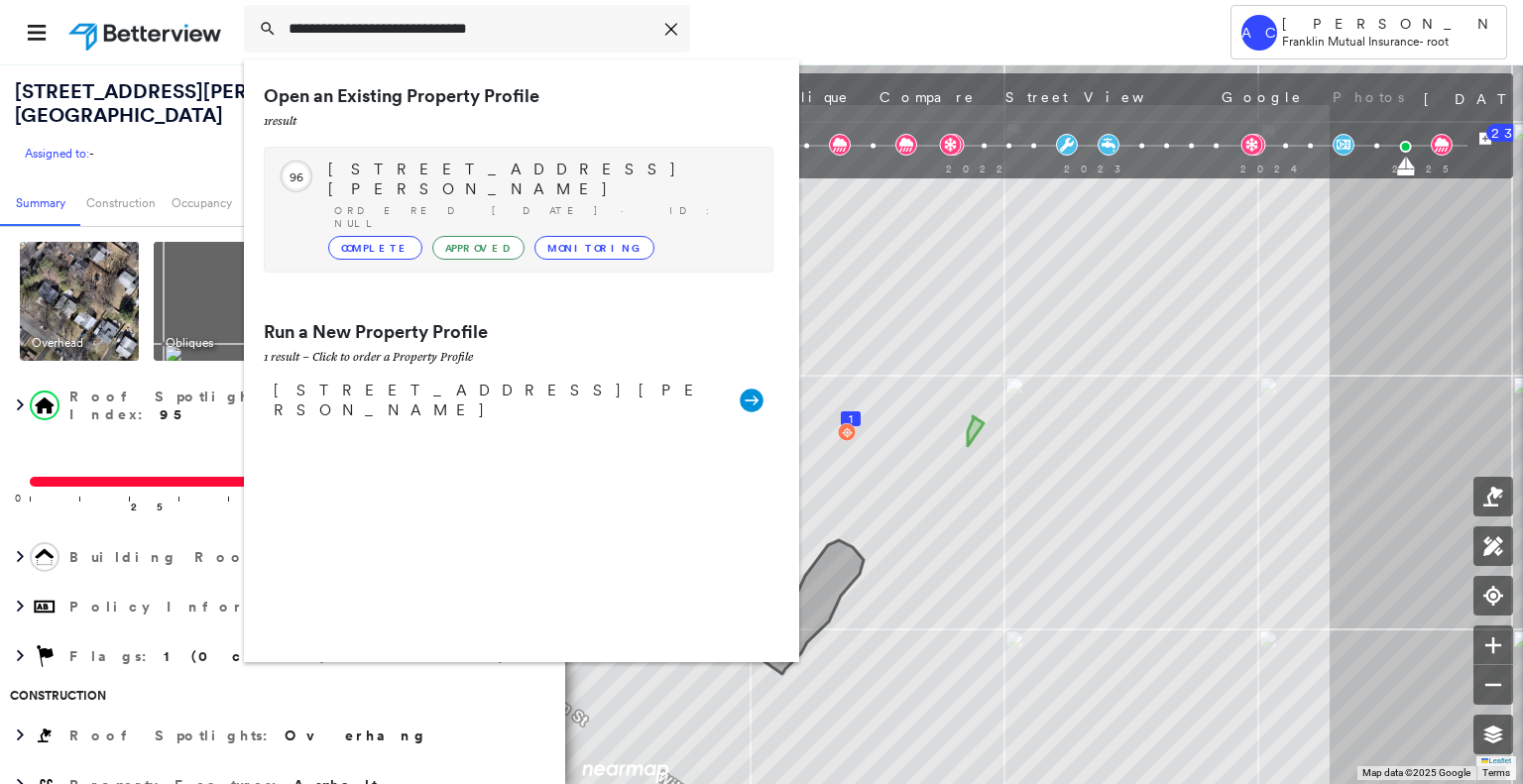 type on "**********" 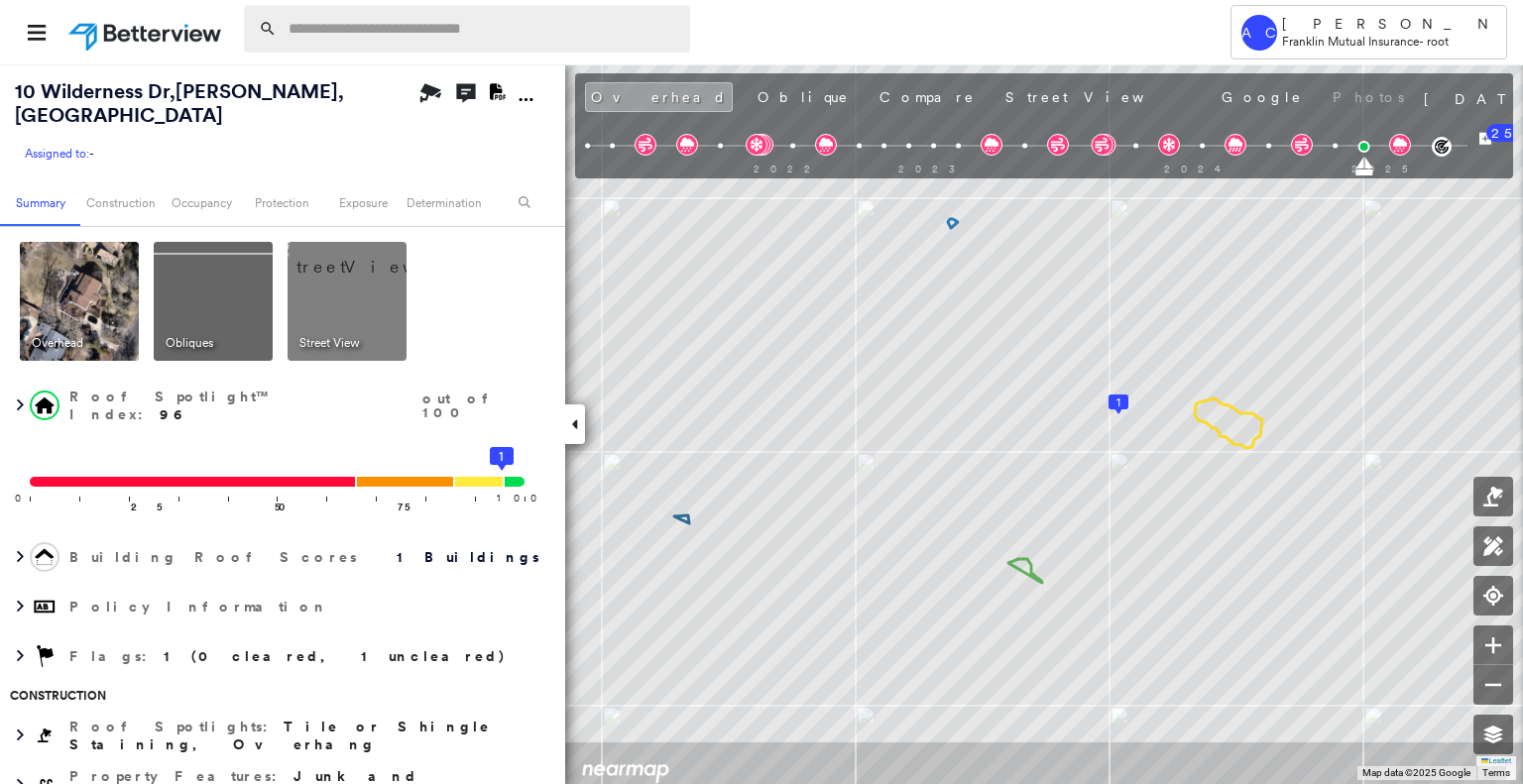 click at bounding box center (483, 29) 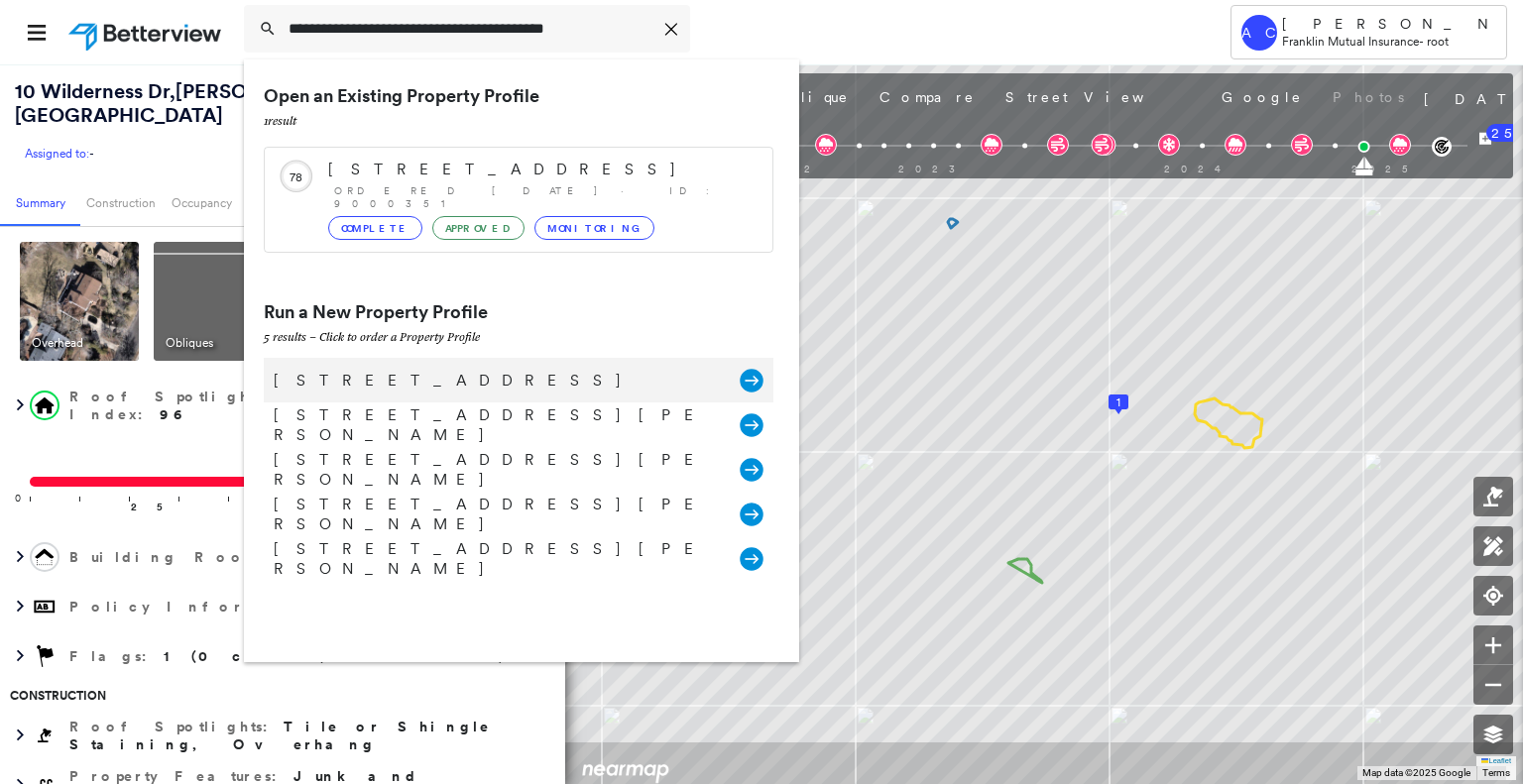 type on "**********" 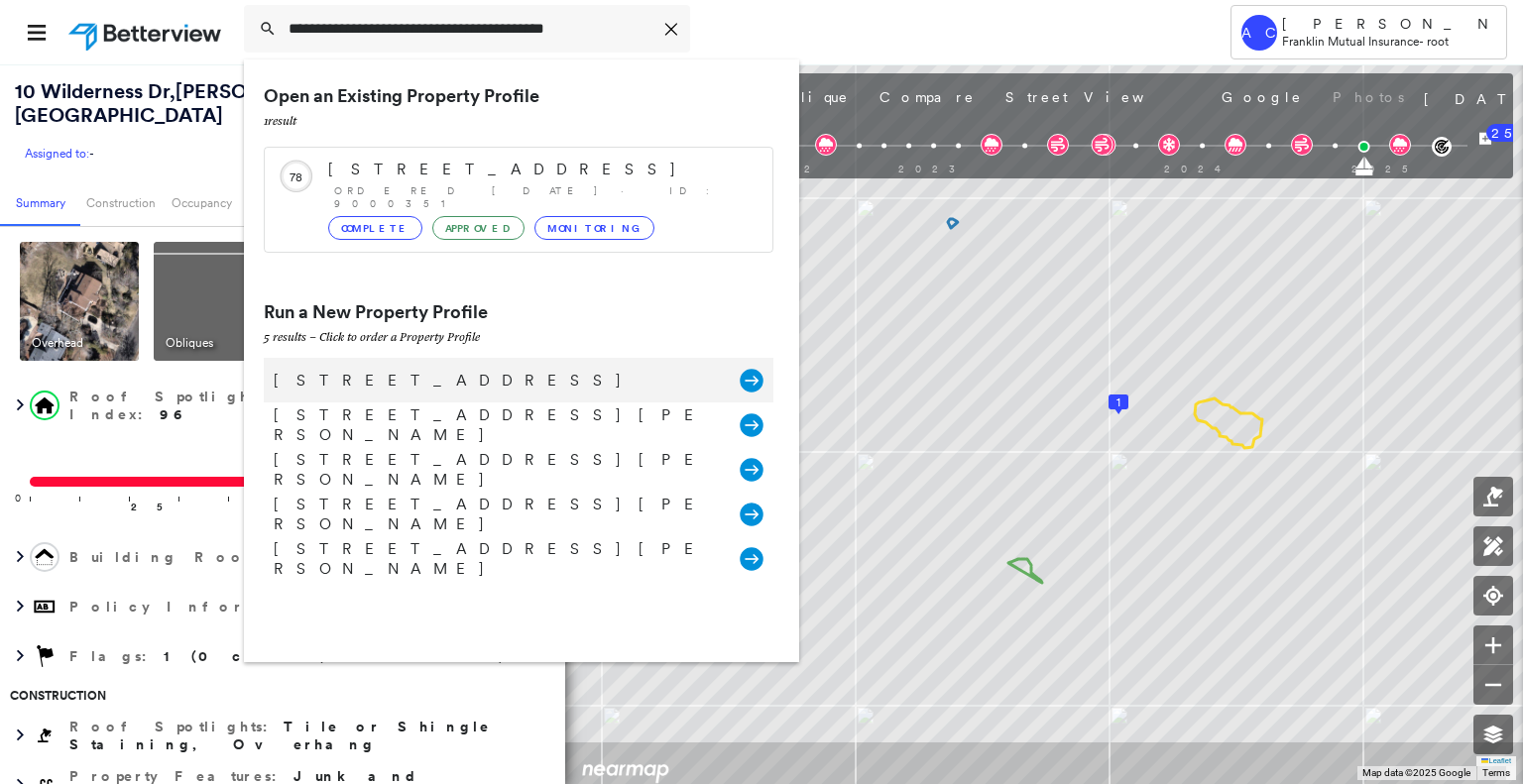 click on "206 Horse Shoe Court, Cherry Hill Township, NJ, USA" at bounding box center (497, 381) 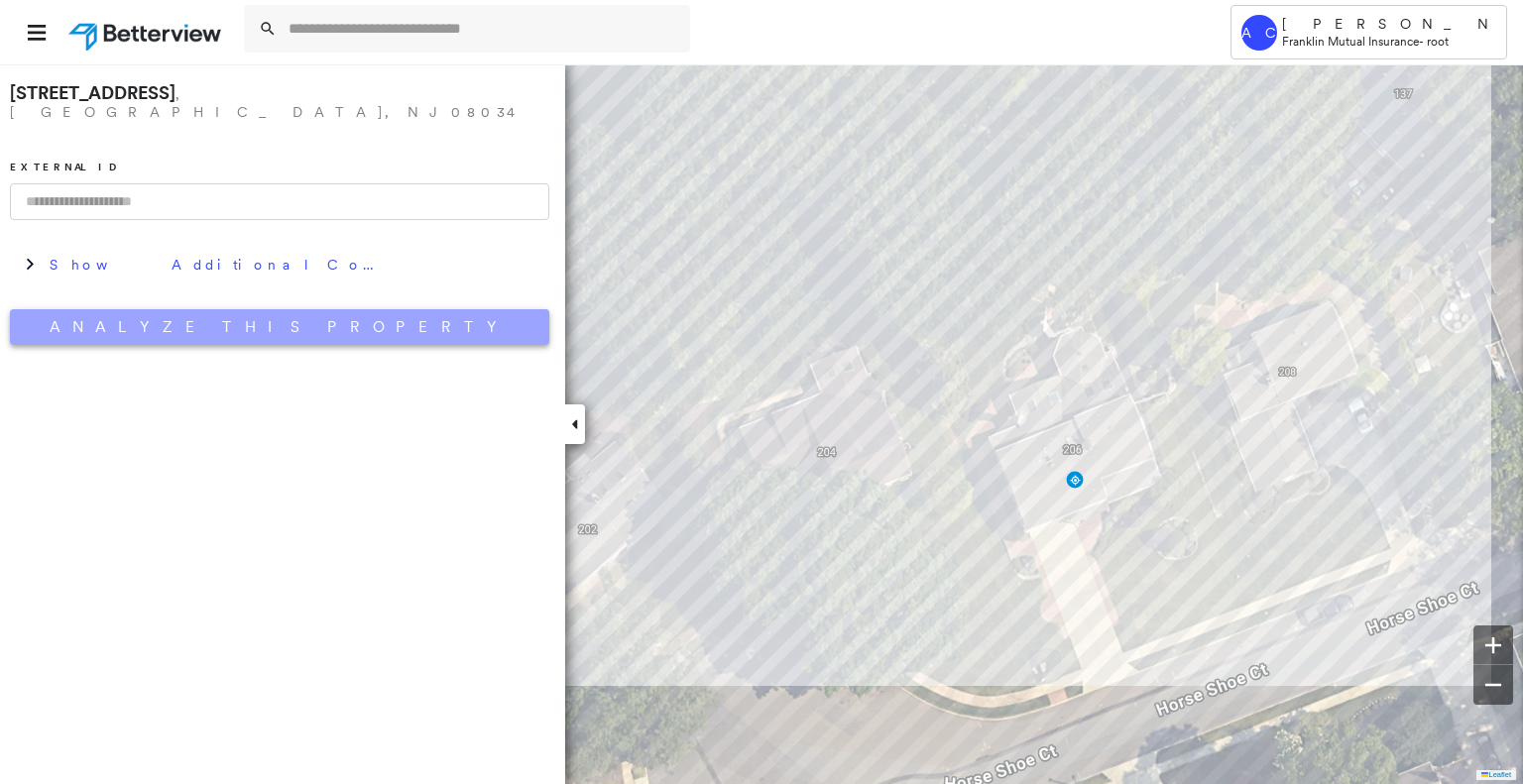 click on "Analyze This Property" at bounding box center [280, 327] 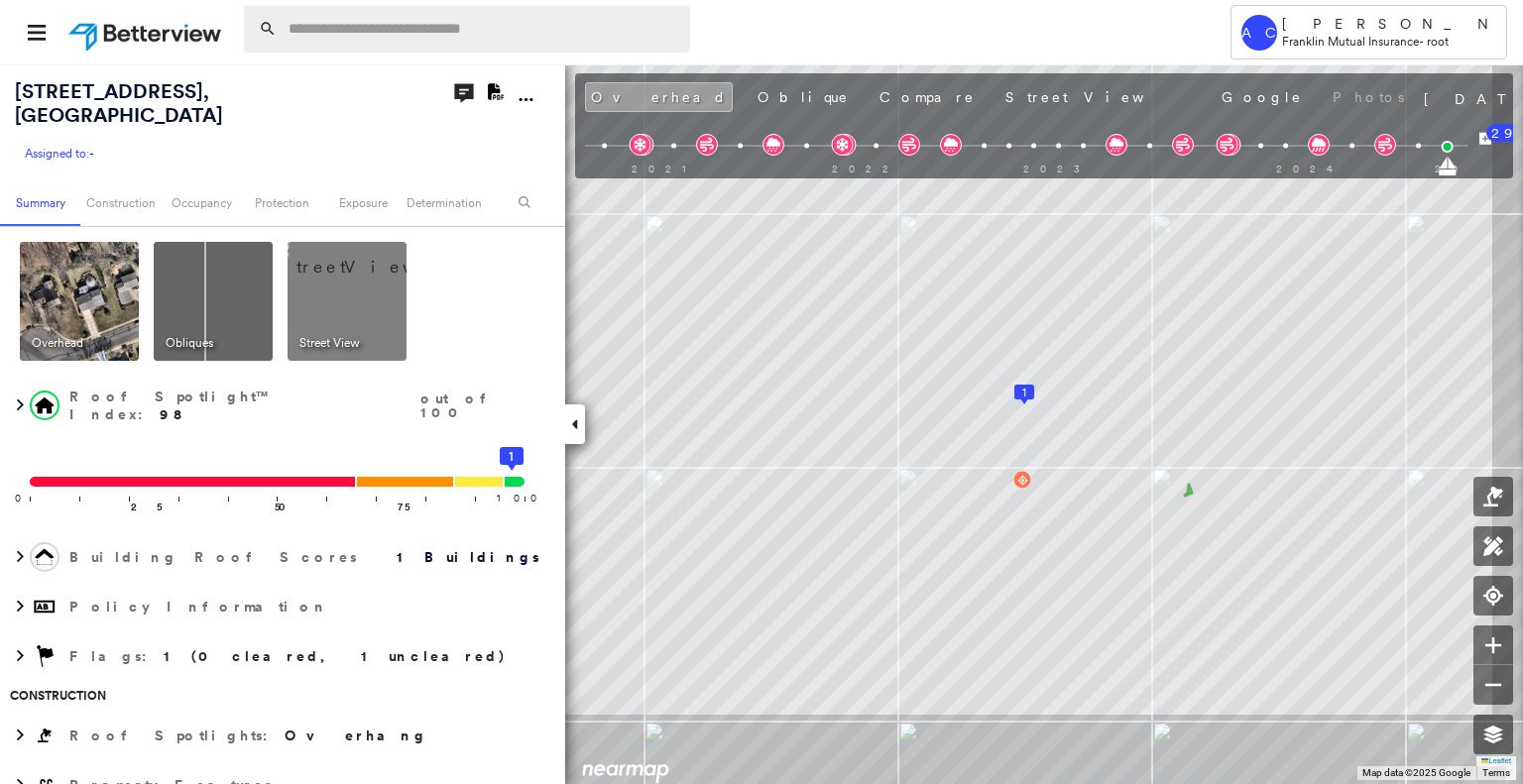 click at bounding box center (483, 29) 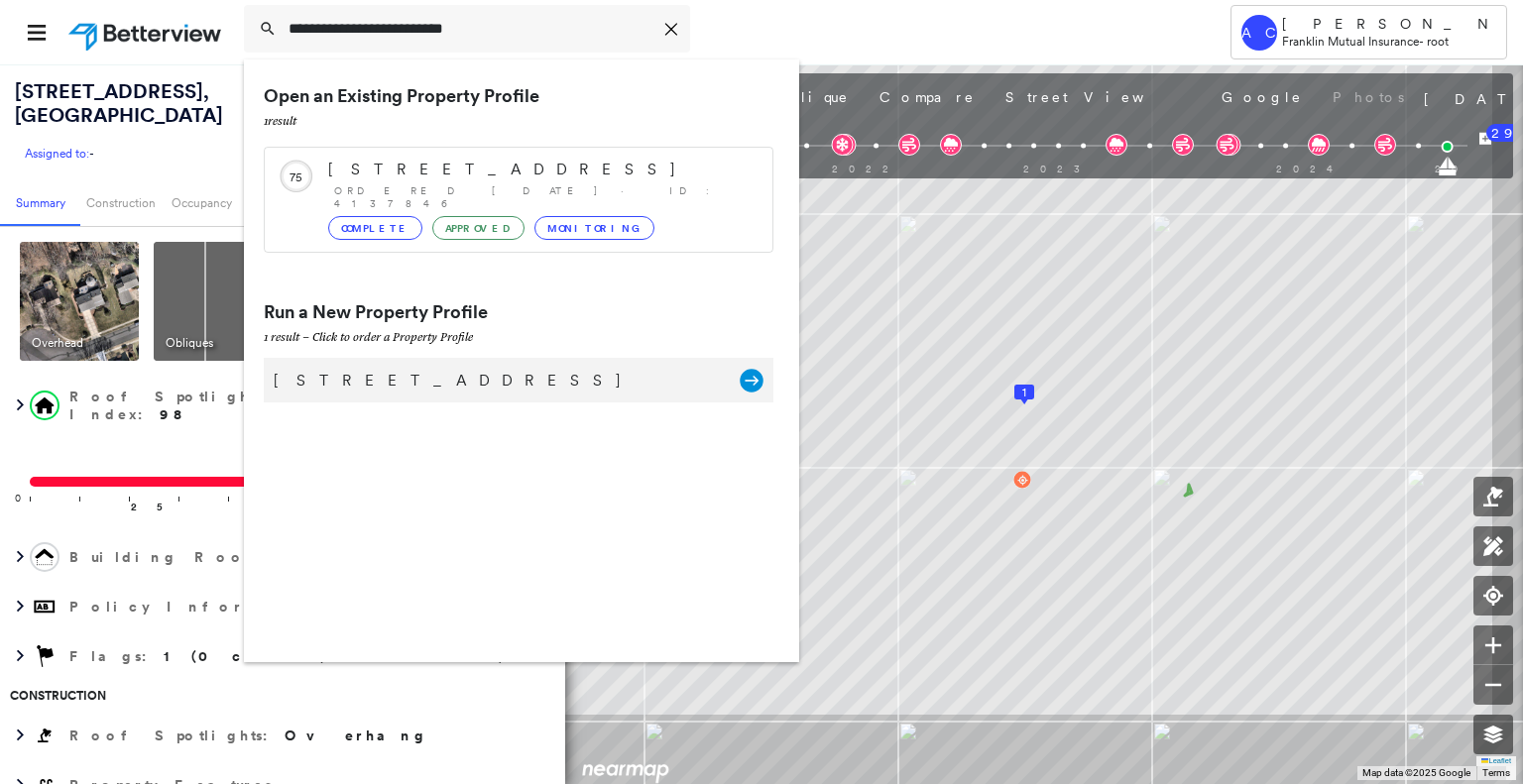 type on "**********" 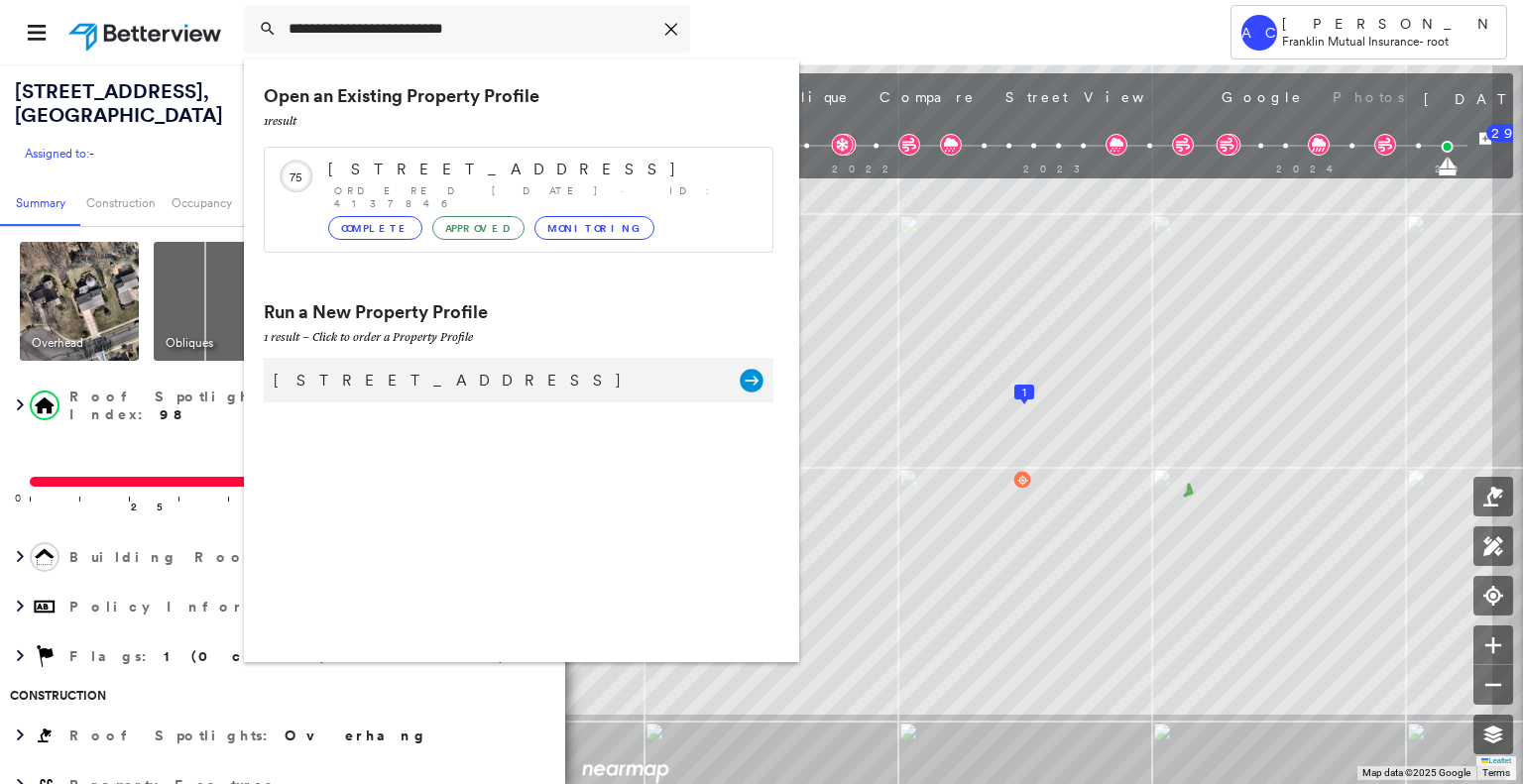 click on "60 Queens Rd, Rockaway, NJ 07866" at bounding box center [497, 381] 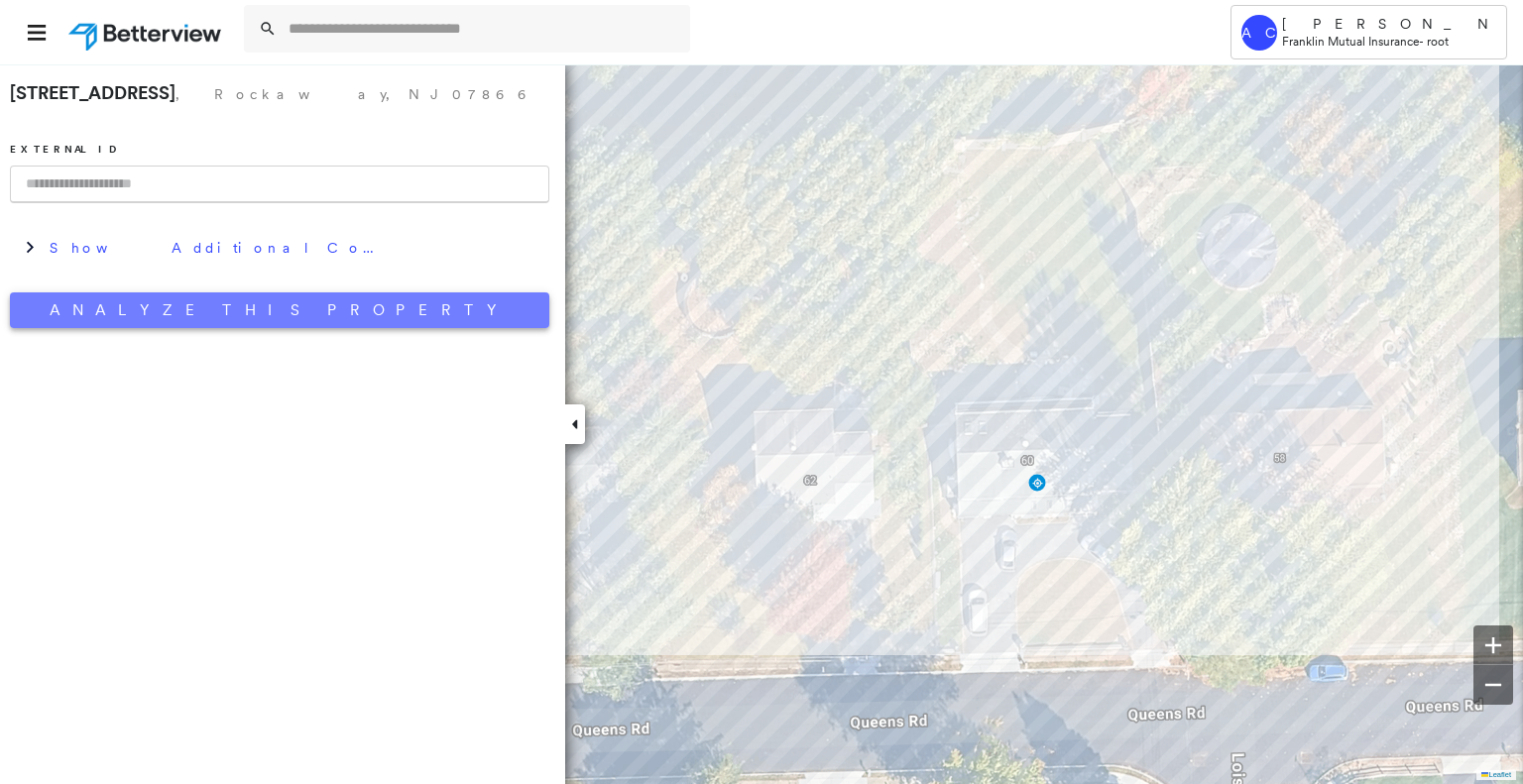 click on "Analyze This Property" at bounding box center [280, 310] 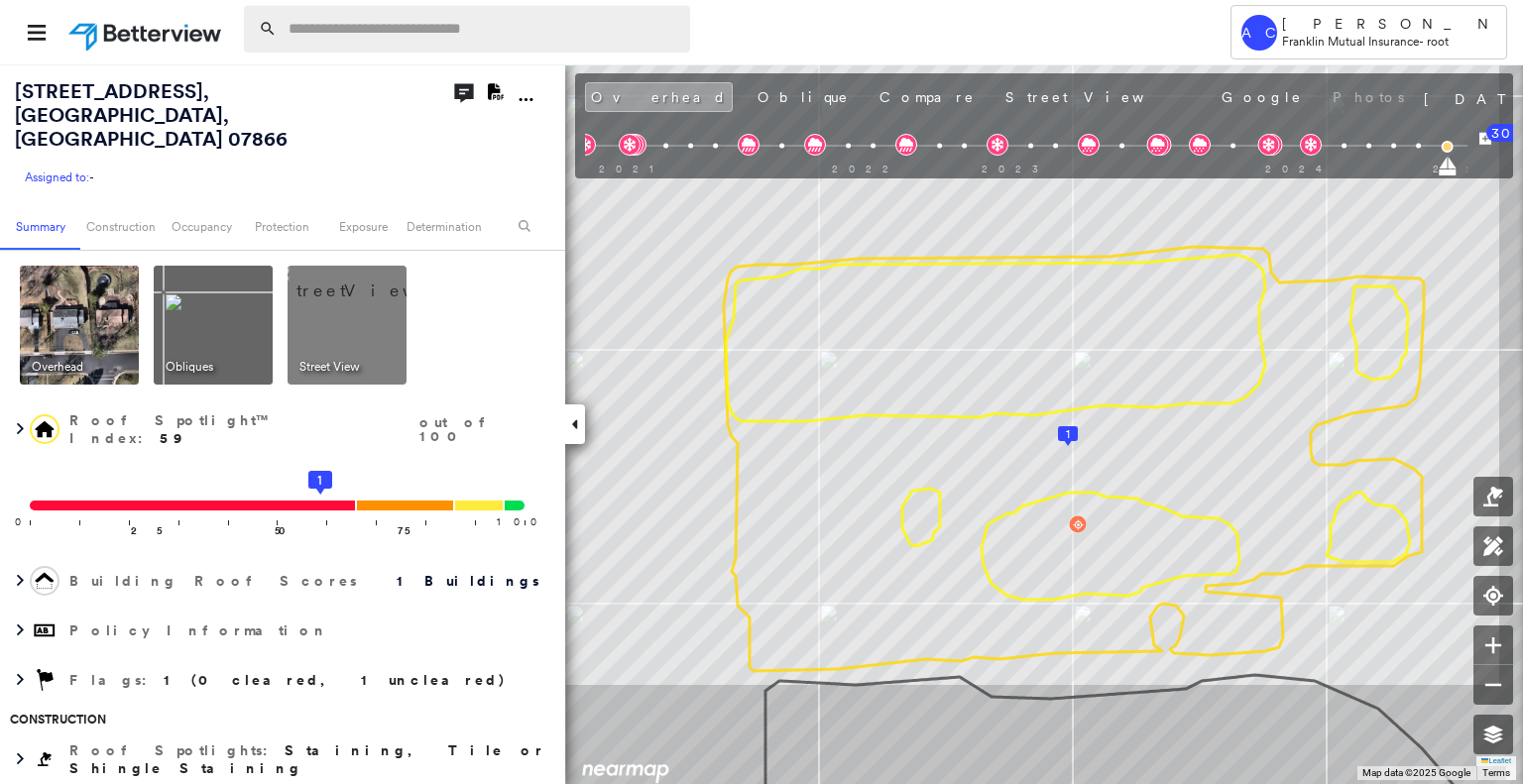 click at bounding box center [483, 29] 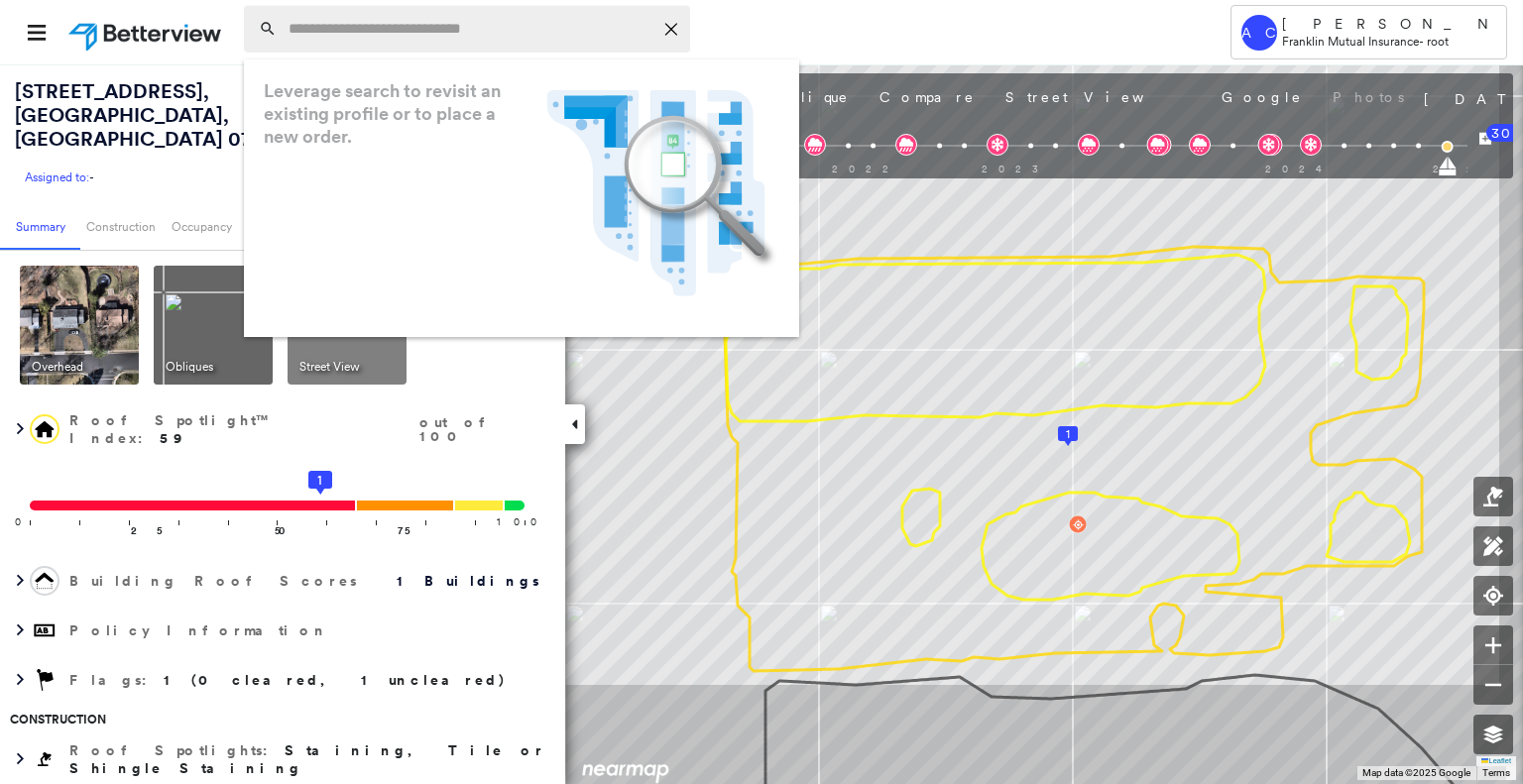 paste on "**********" 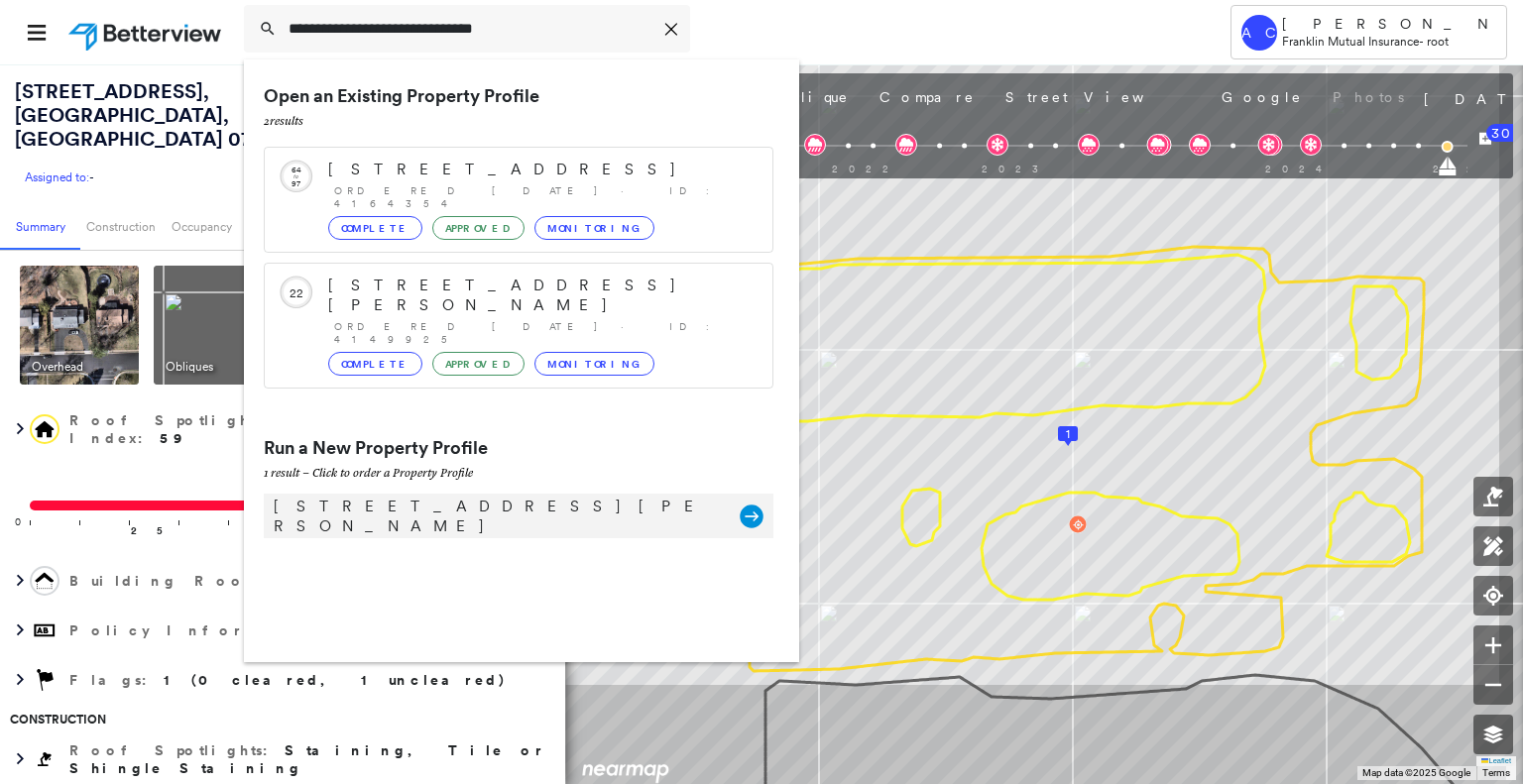 type on "**********" 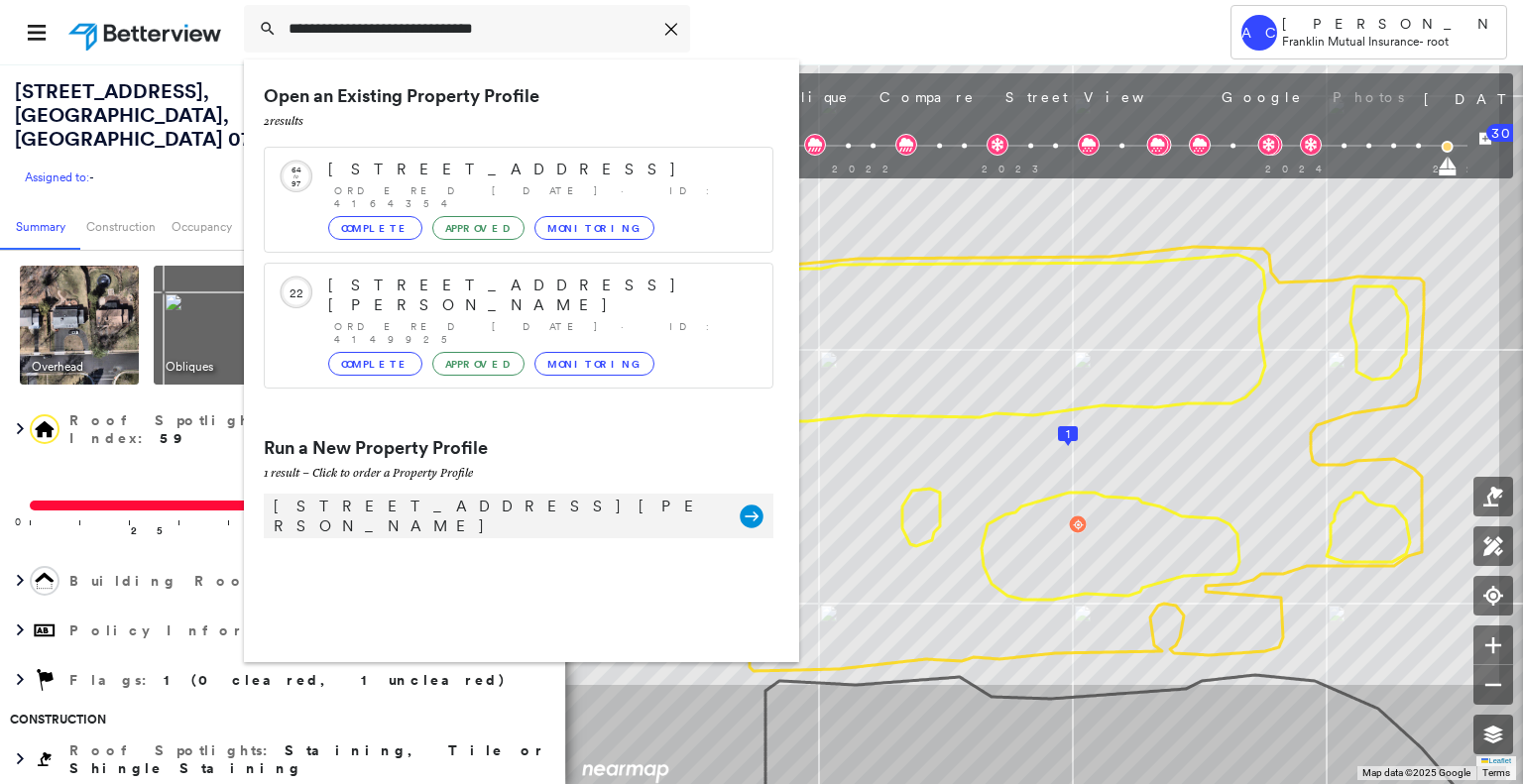 click on "1831 Gary Rd, Stewartsville, NJ 08886 Group Created with Sketch." at bounding box center (519, 515) 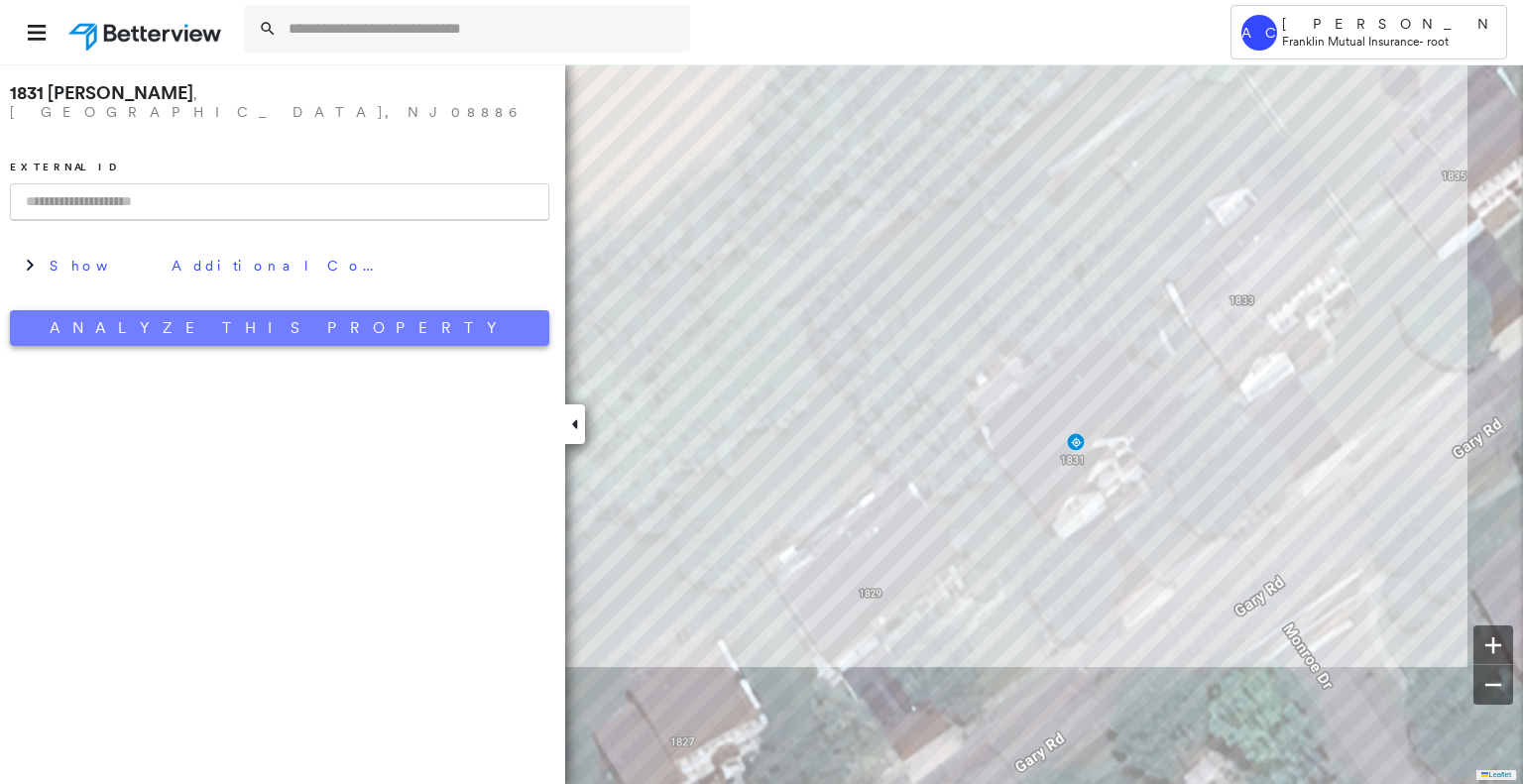 click on "Analyze This Property" at bounding box center (280, 328) 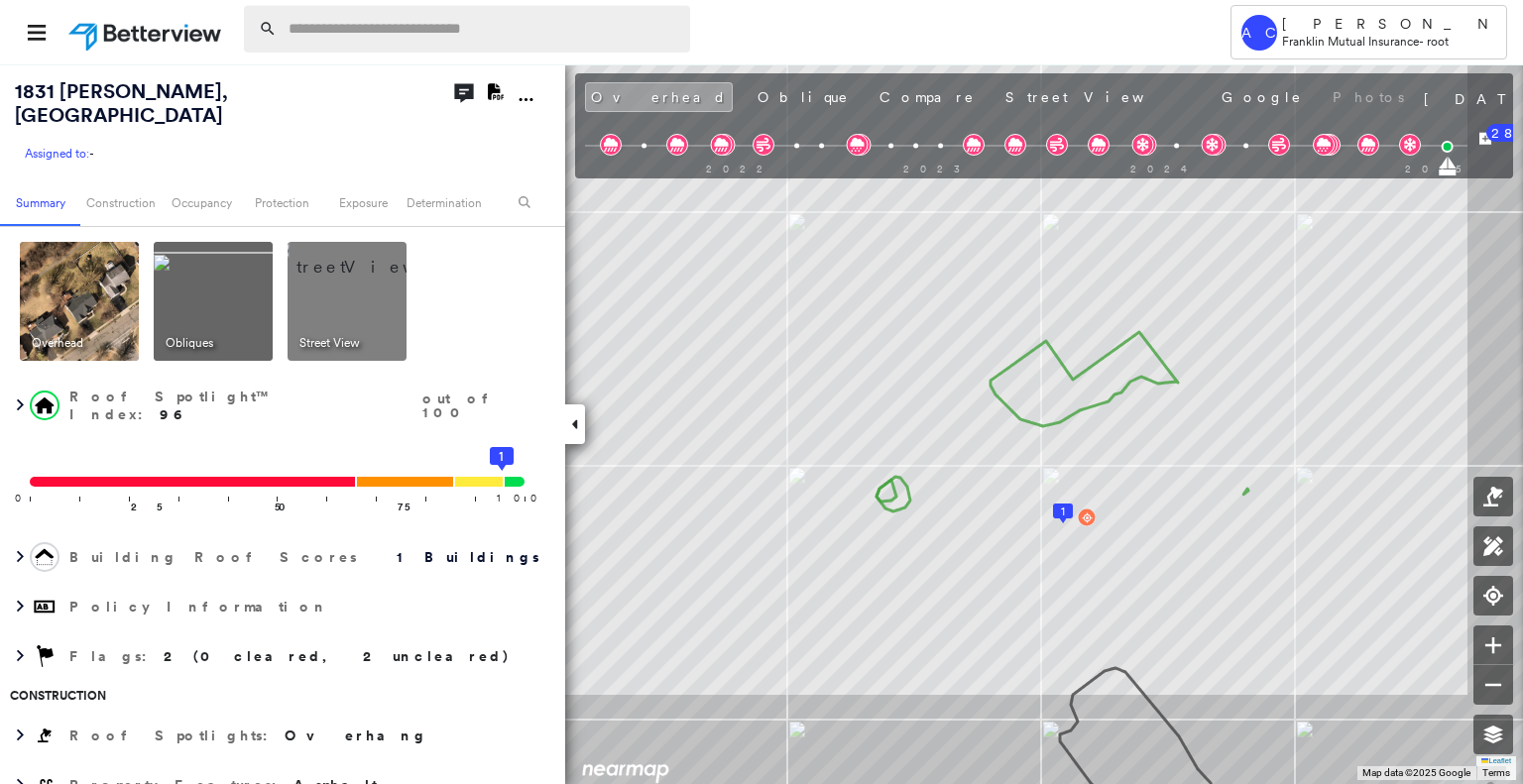 click at bounding box center [483, 29] 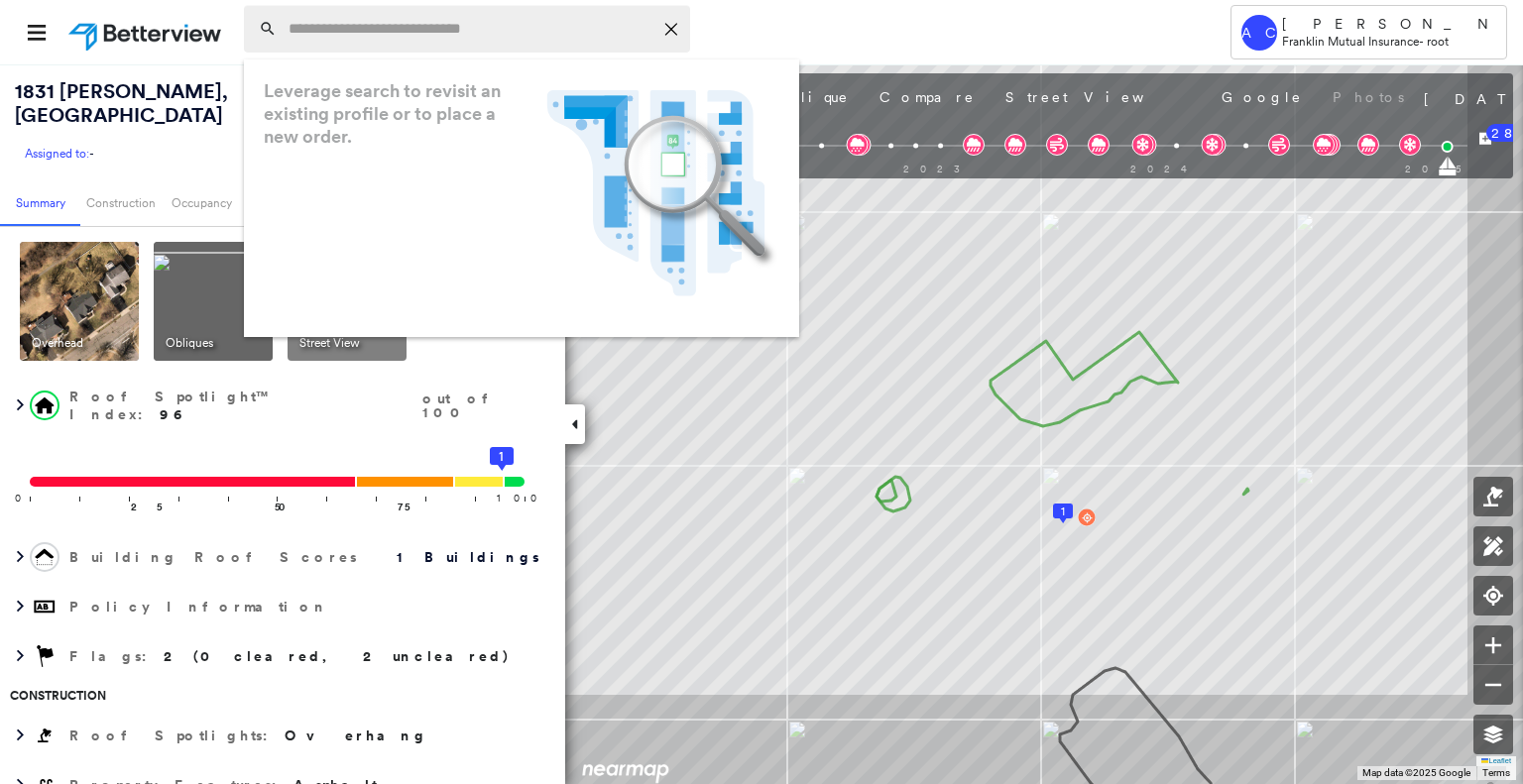 paste on "**********" 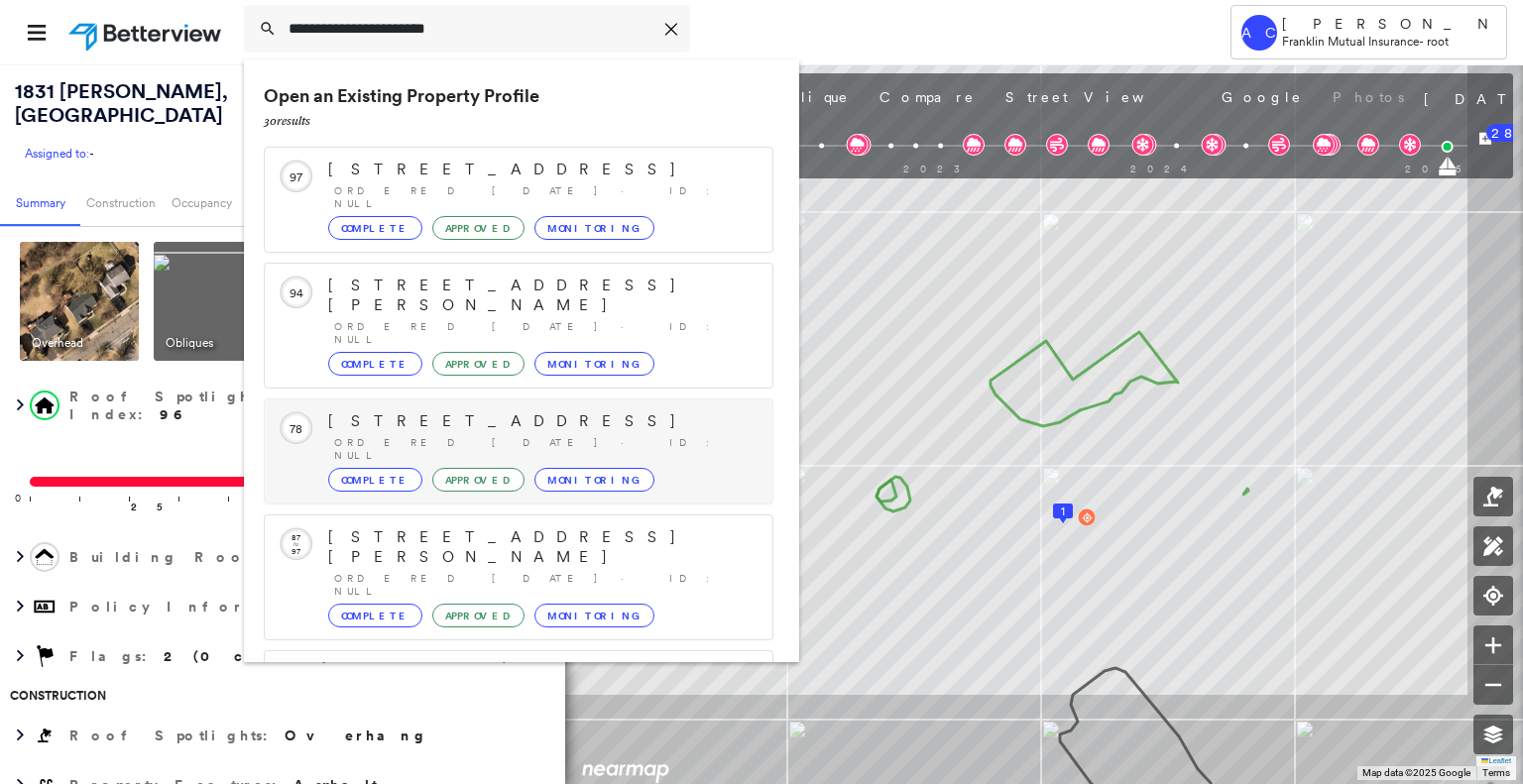 scroll, scrollTop: 206, scrollLeft: 0, axis: vertical 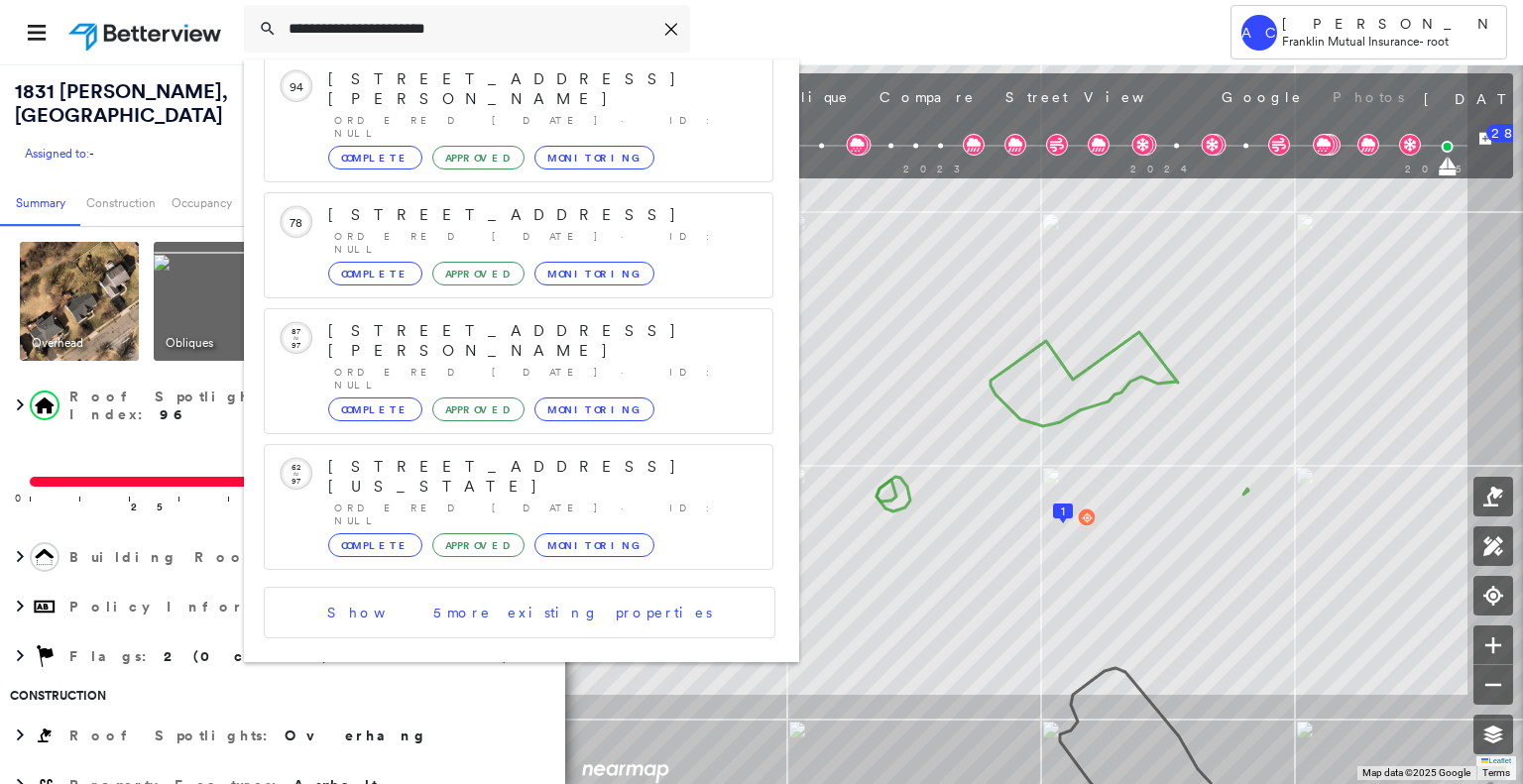 type on "**********" 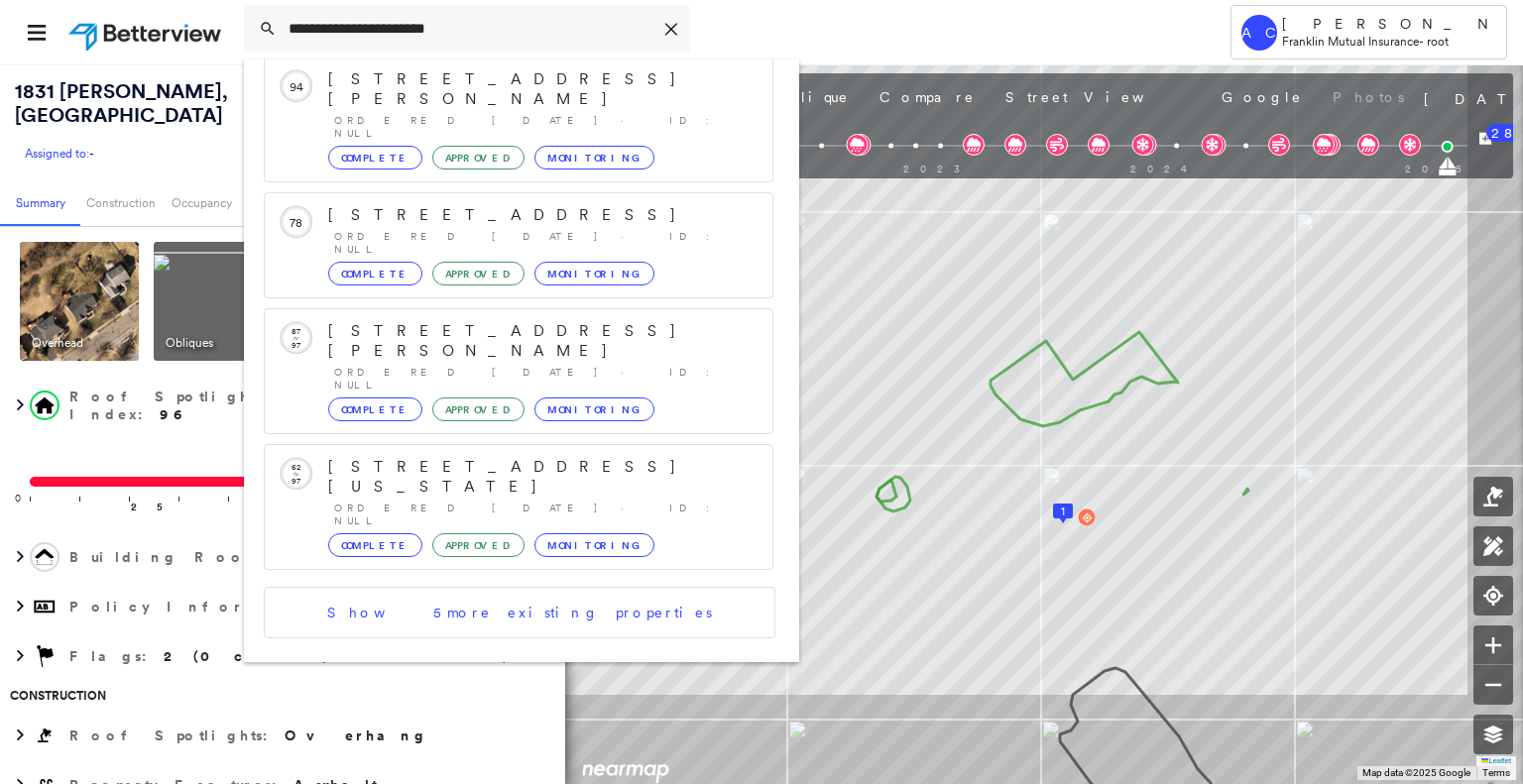 click on "109 Forbes Dr, Atco, NJ 08004" at bounding box center [497, 749] 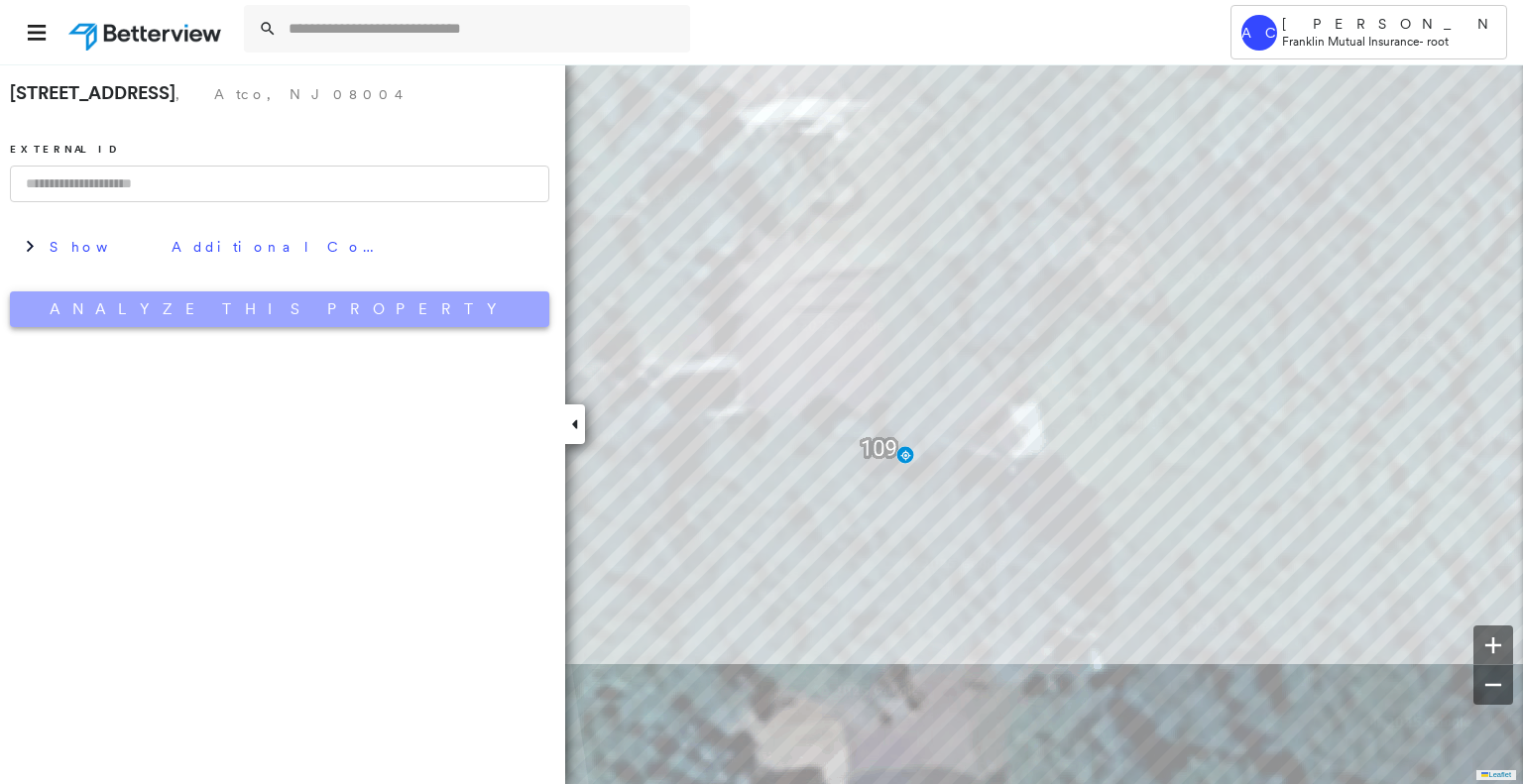 click on "Analyze This Property" at bounding box center (280, 309) 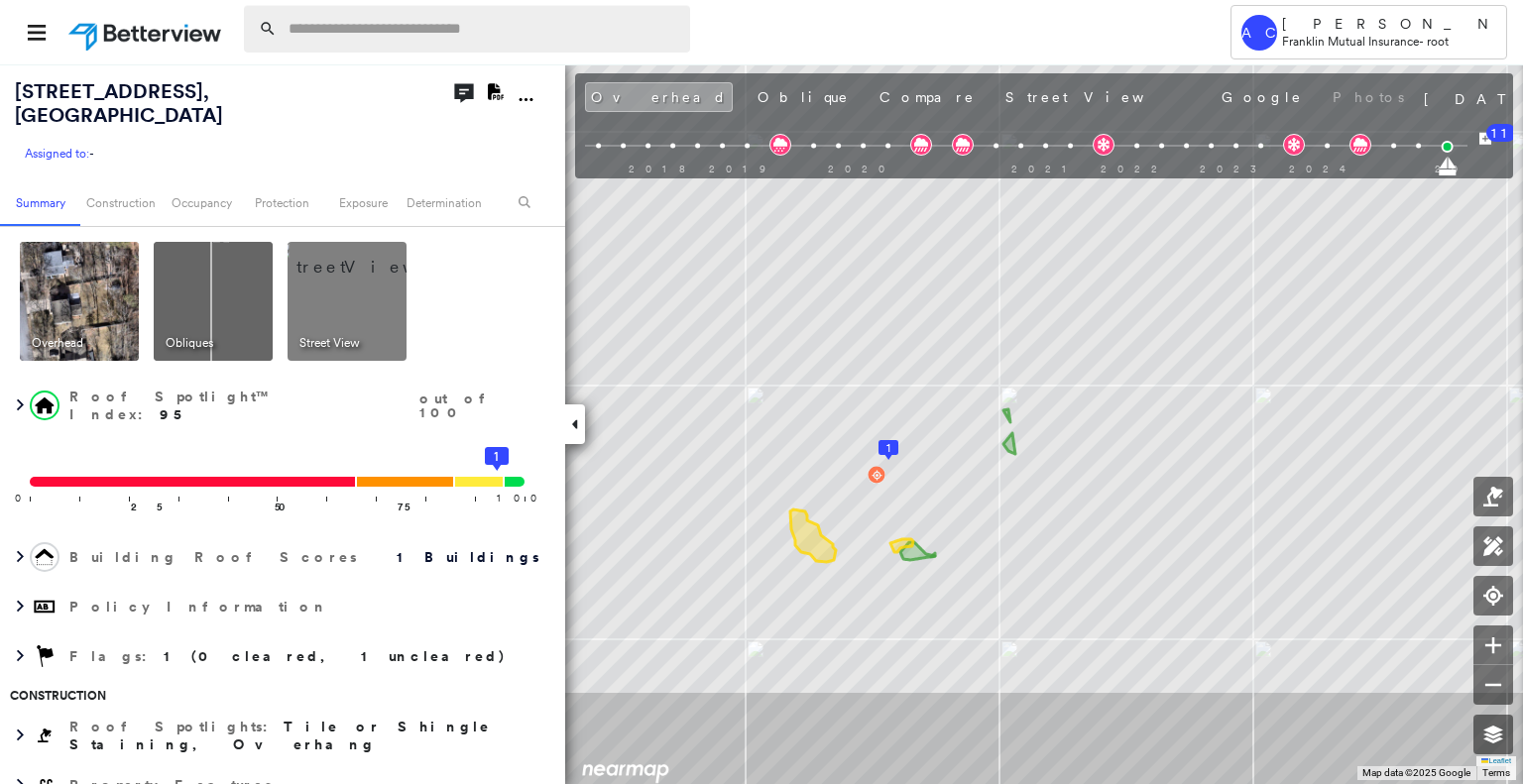 click at bounding box center [483, 29] 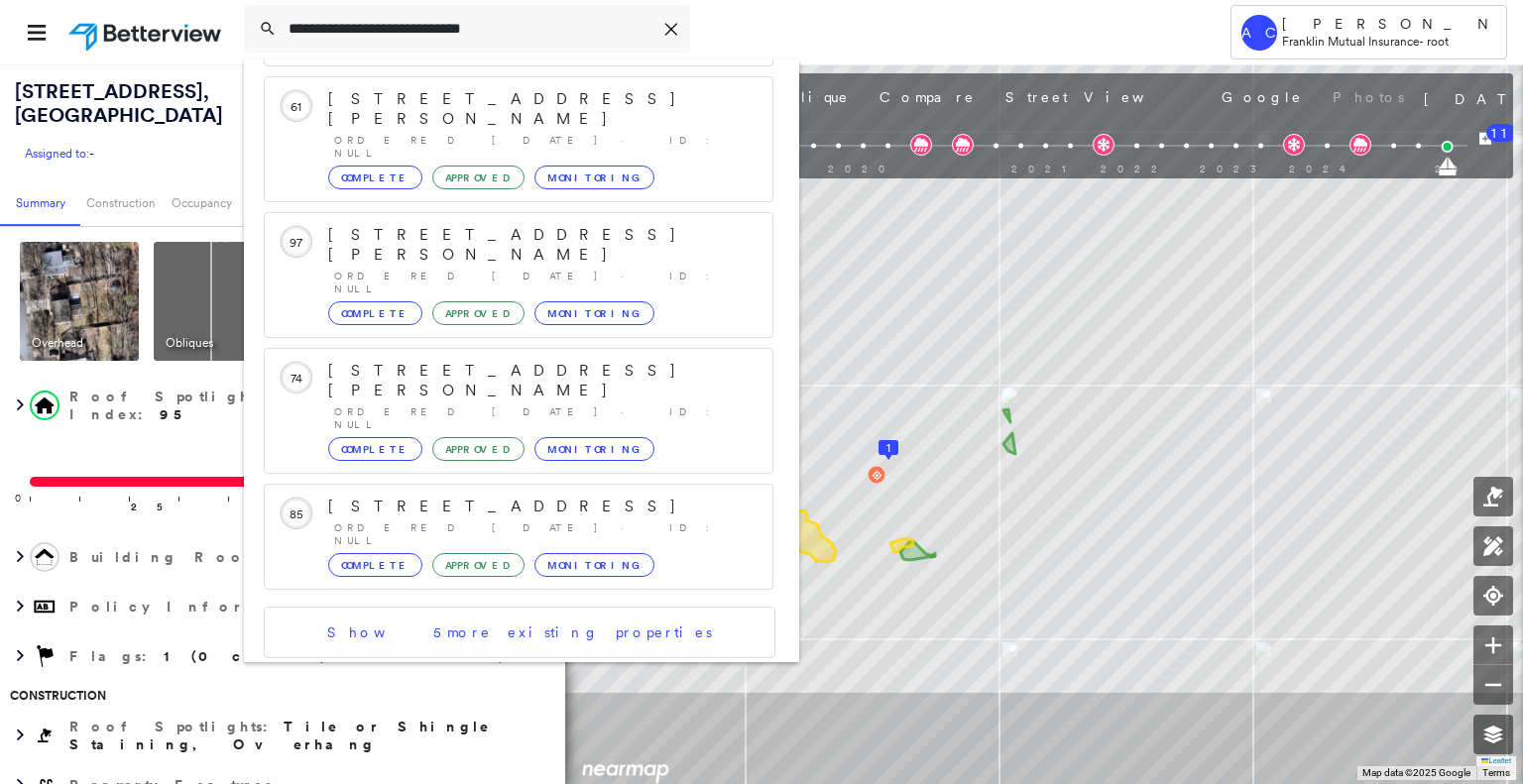 scroll, scrollTop: 205, scrollLeft: 0, axis: vertical 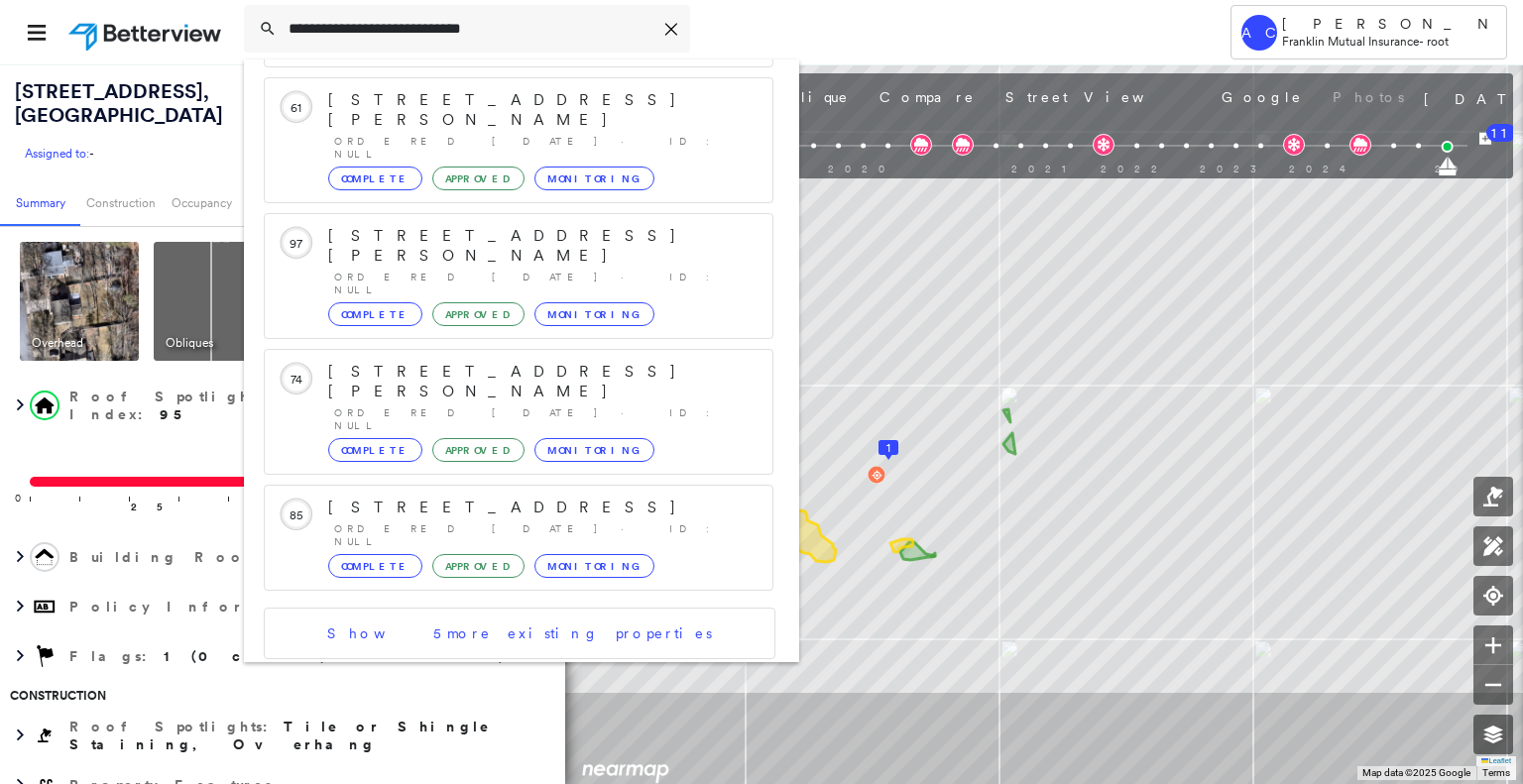 type on "**********" 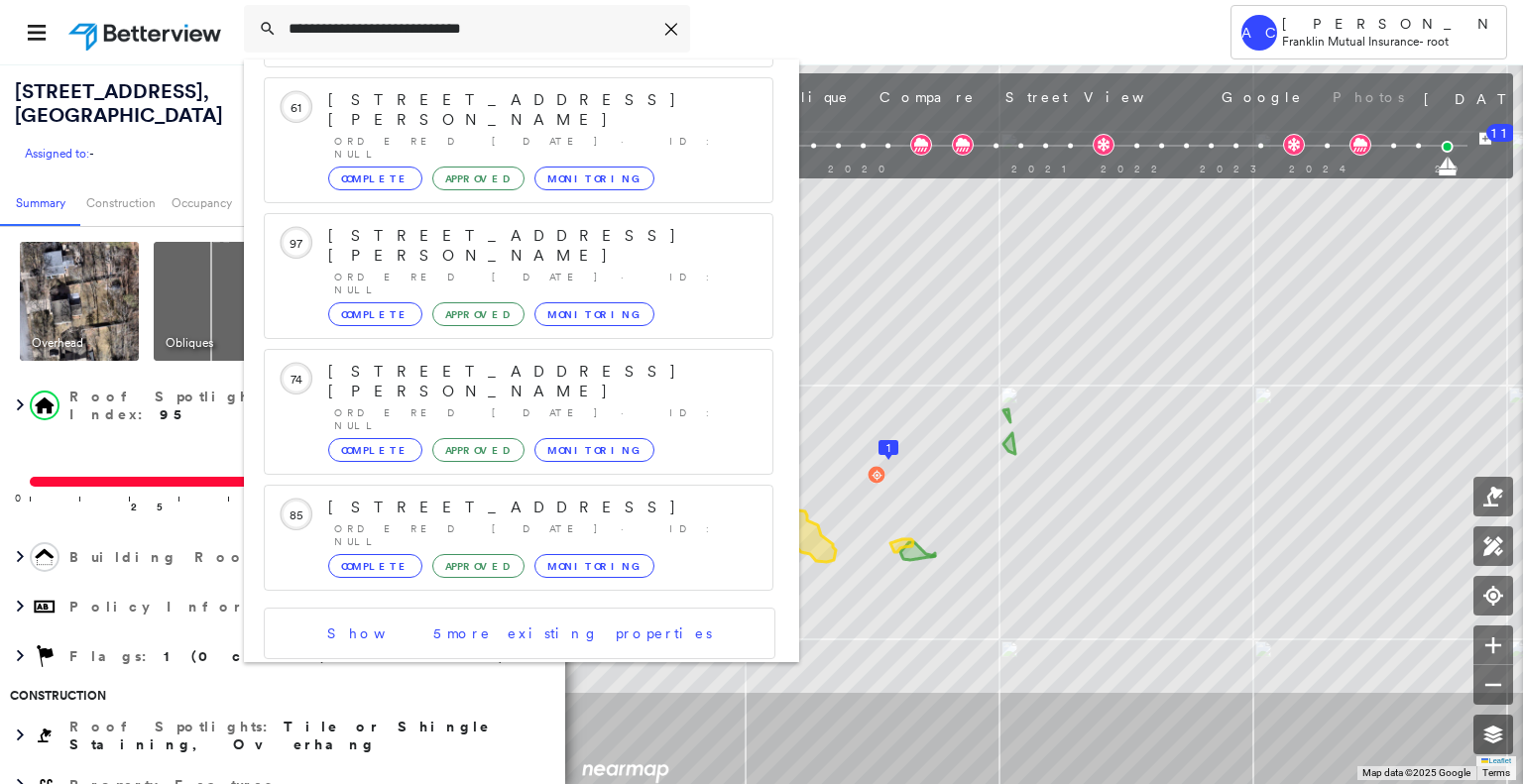 click on "276 Malcolm Ave, Garfield, NJ 07026" at bounding box center [497, 770] 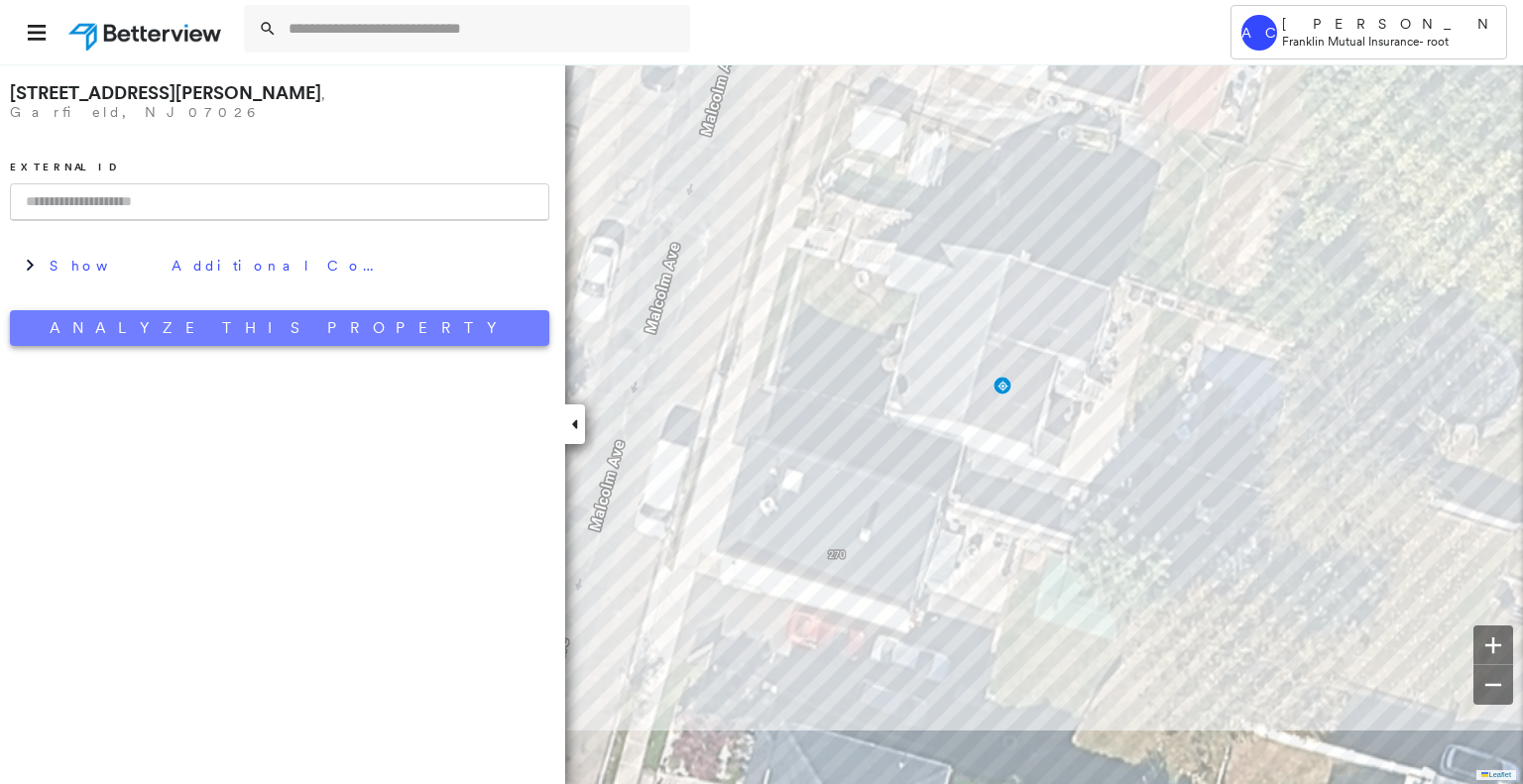 click on "Analyze This Property" at bounding box center (280, 328) 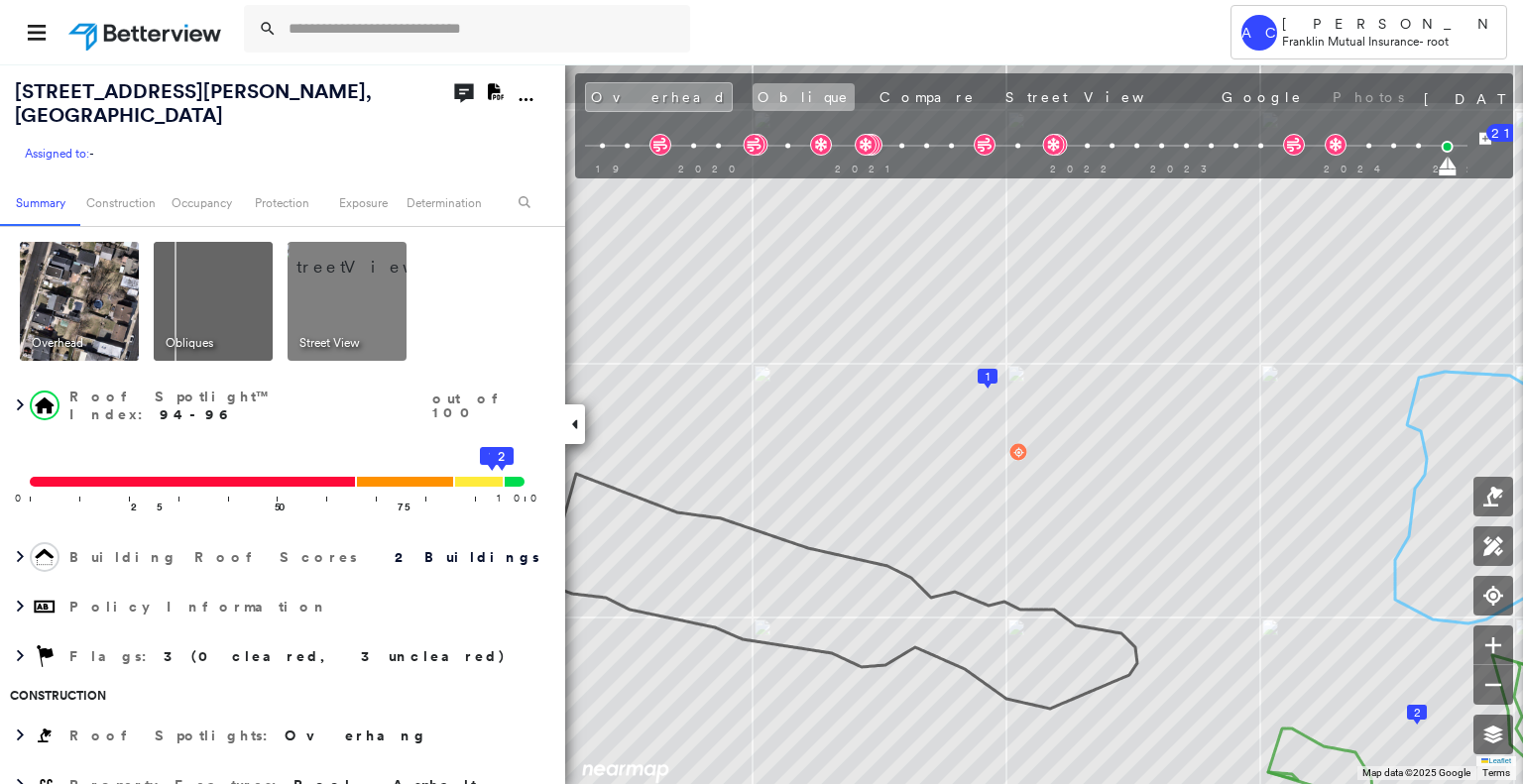 click on "Oblique" at bounding box center [803, 97] 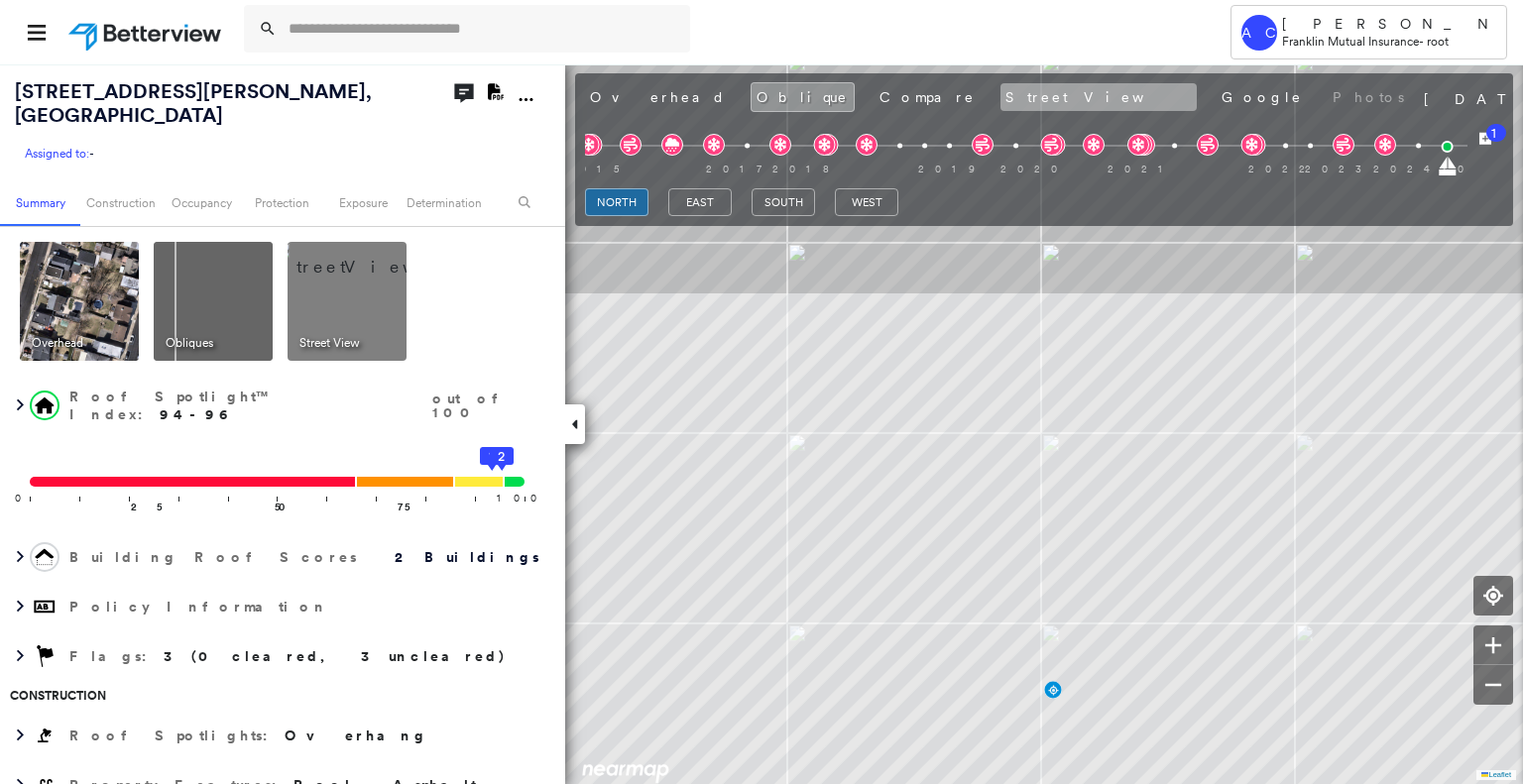 click on "Street View" at bounding box center (1099, 97) 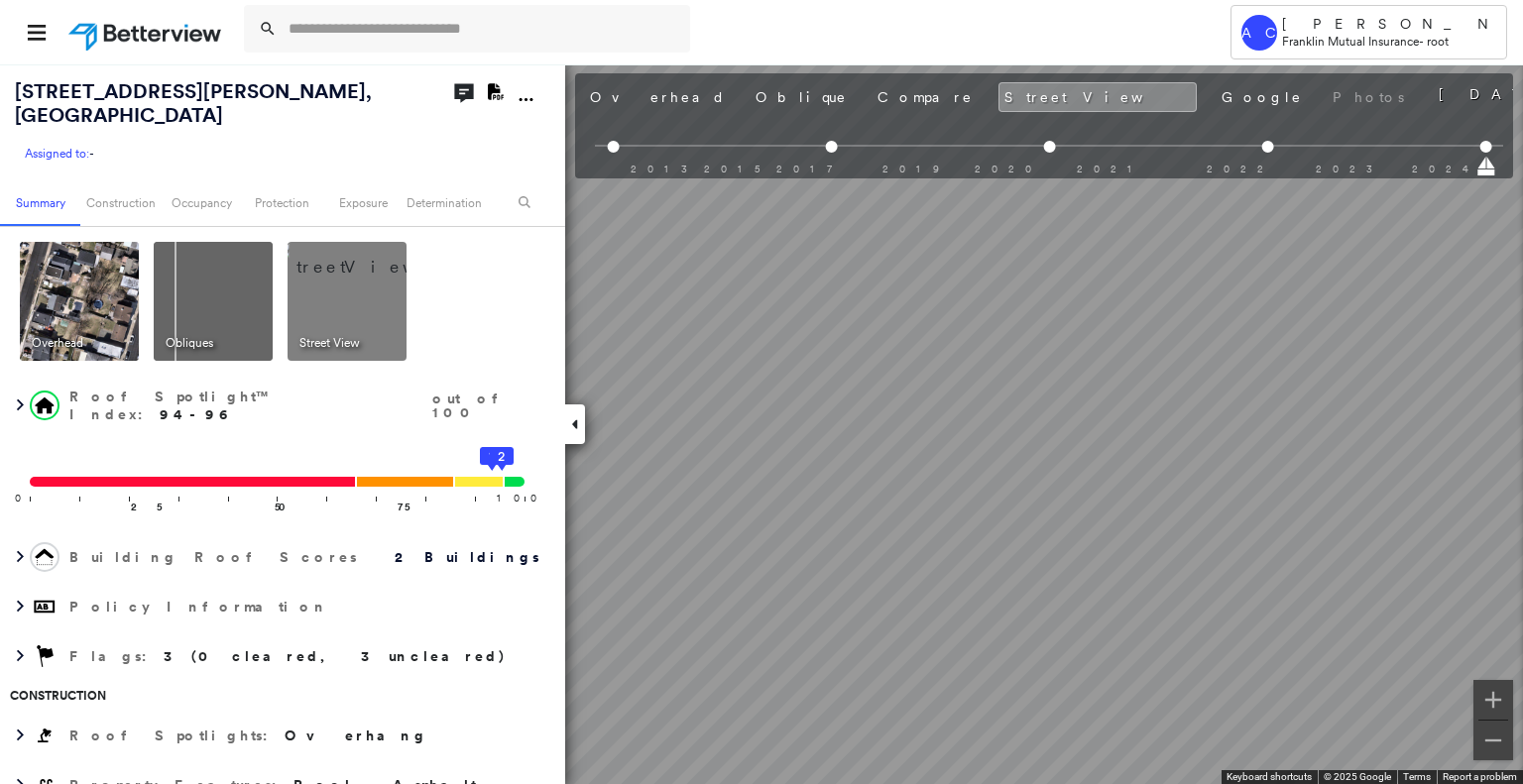 scroll, scrollTop: 0, scrollLeft: 0, axis: both 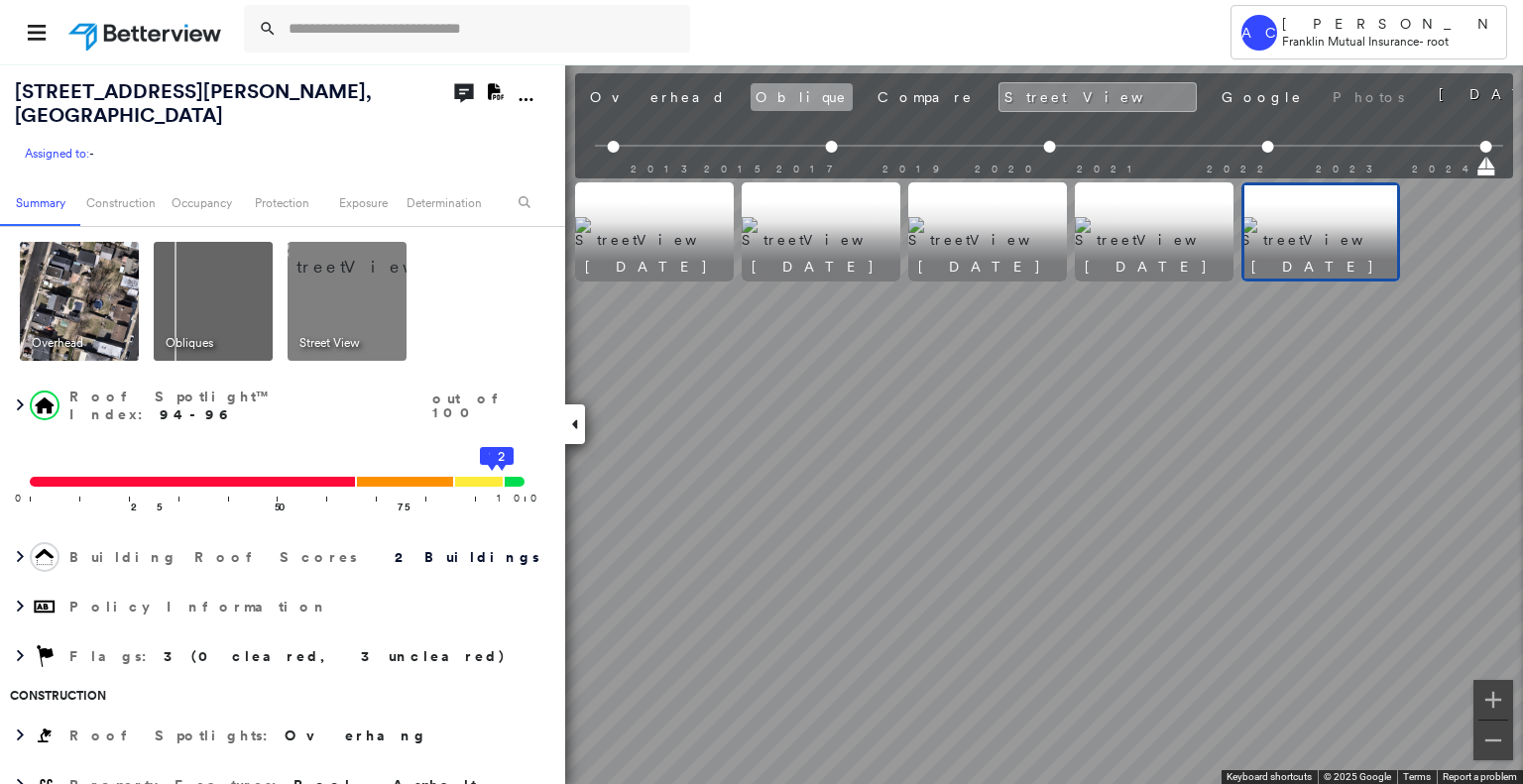 click on "Oblique" at bounding box center [801, 97] 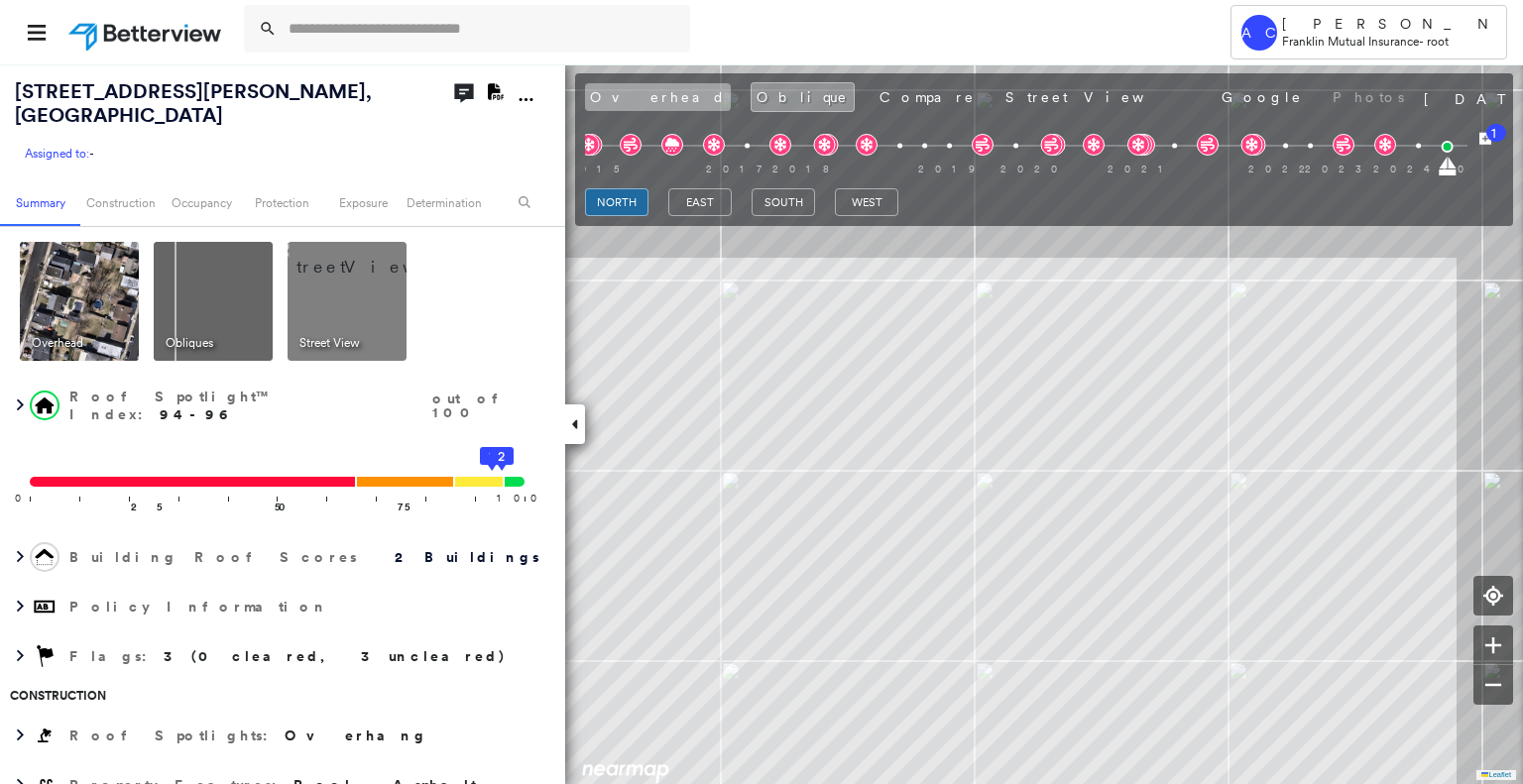 click on "Overhead" at bounding box center (657, 97) 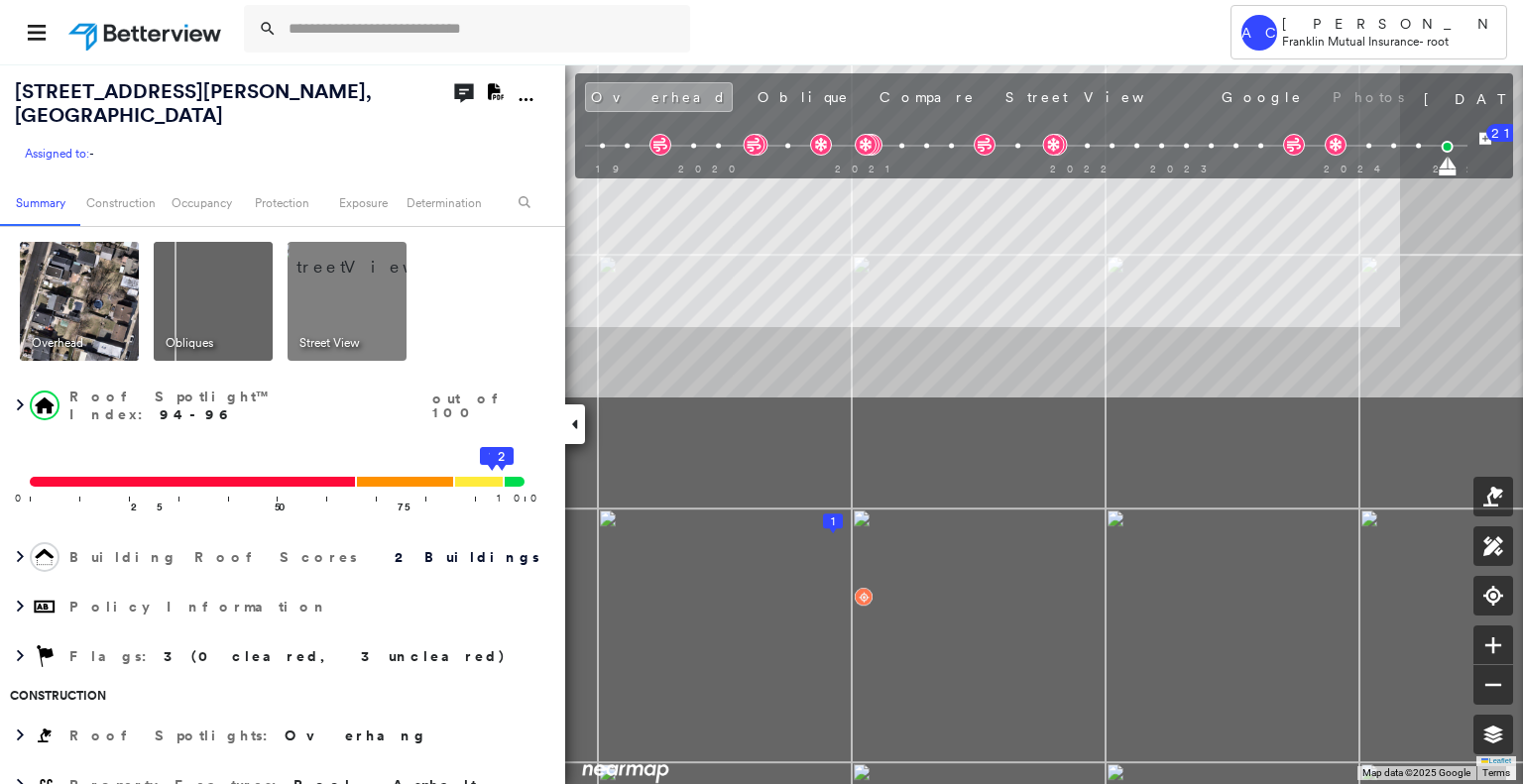 click on "Tower [PERSON_NAME] [PERSON_NAME] Mutual Insurance  -   root [STREET_ADDRESS][PERSON_NAME] Assigned to:  - Assigned to:  - Assigned to:  - Open Comments Download PDF Report Summary Construction Occupancy Protection Exposure Determination Overhead Obliques Street View Roof Spotlight™ Index :  94-96 out of 100 0 100 25 50 75 1 2 Building Roof Scores 2 Buildings Policy Information Flags :  3 (0 cleared, 3 uncleared) Construction Roof Spotlights :  Overhang Property Features :  Pool, Asphalt Roof Size & Shape :  2 buildings  BuildZoom - Building Permit Data and Analysis Occupancy Place Detail Protection Exposure FEMA Risk Index Wind Additional Perils Tree Fall Risk:  Present   Determination Flags :  3 (0 cleared, 3 uncleared) Uncleared Flags (3) Cleared Flags  (0) LOW Low Priority Flagged [DATE] Clear Pool Flagged [DATE] Clear Tree Overhang Flagged [DATE] Clear Action Taken New Entry History Quote/New Business Terms & Conditions Added ACV Endorsement Added Cosmetic Endorsement General Save Save" at bounding box center (762, 392) 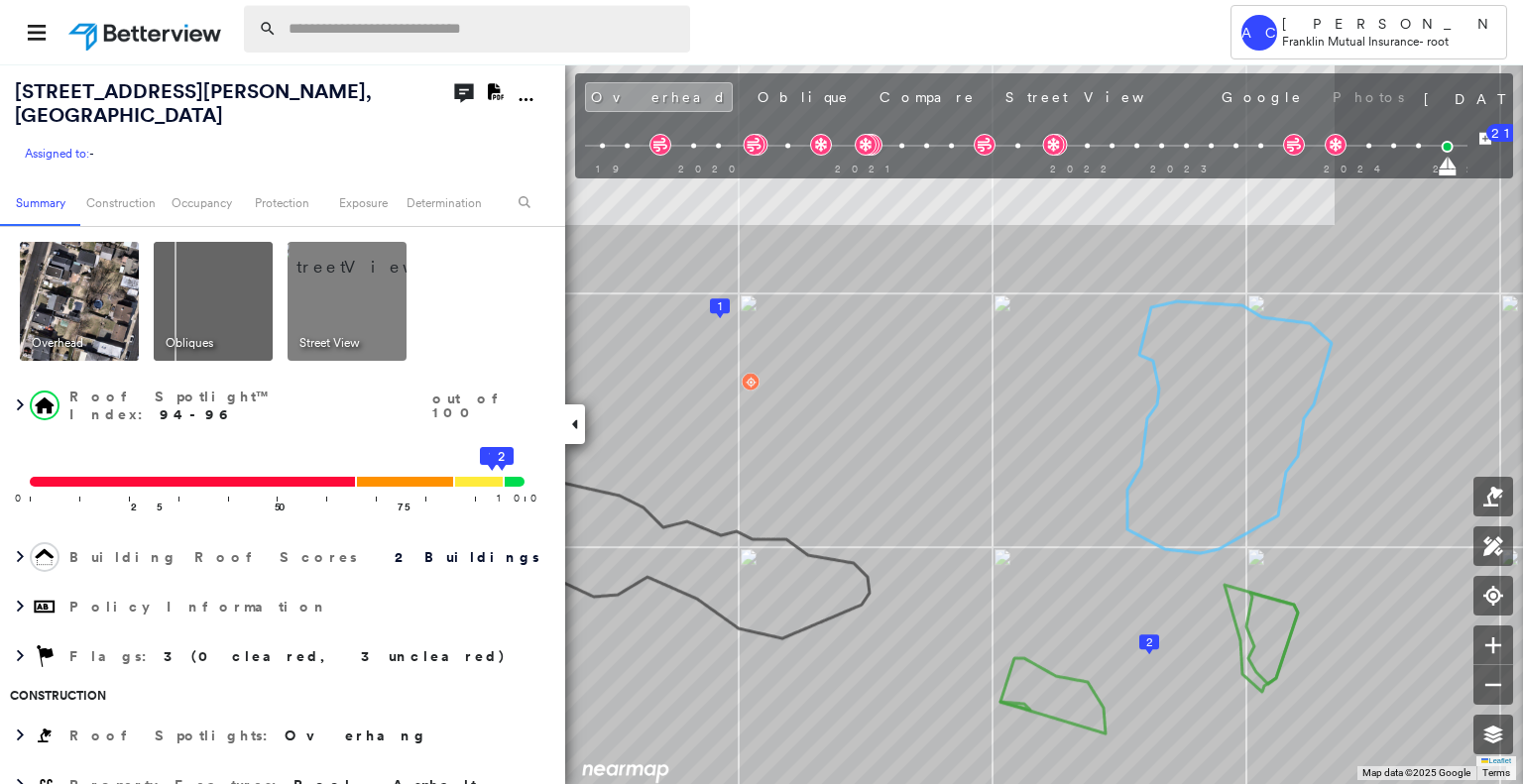 click at bounding box center [483, 29] 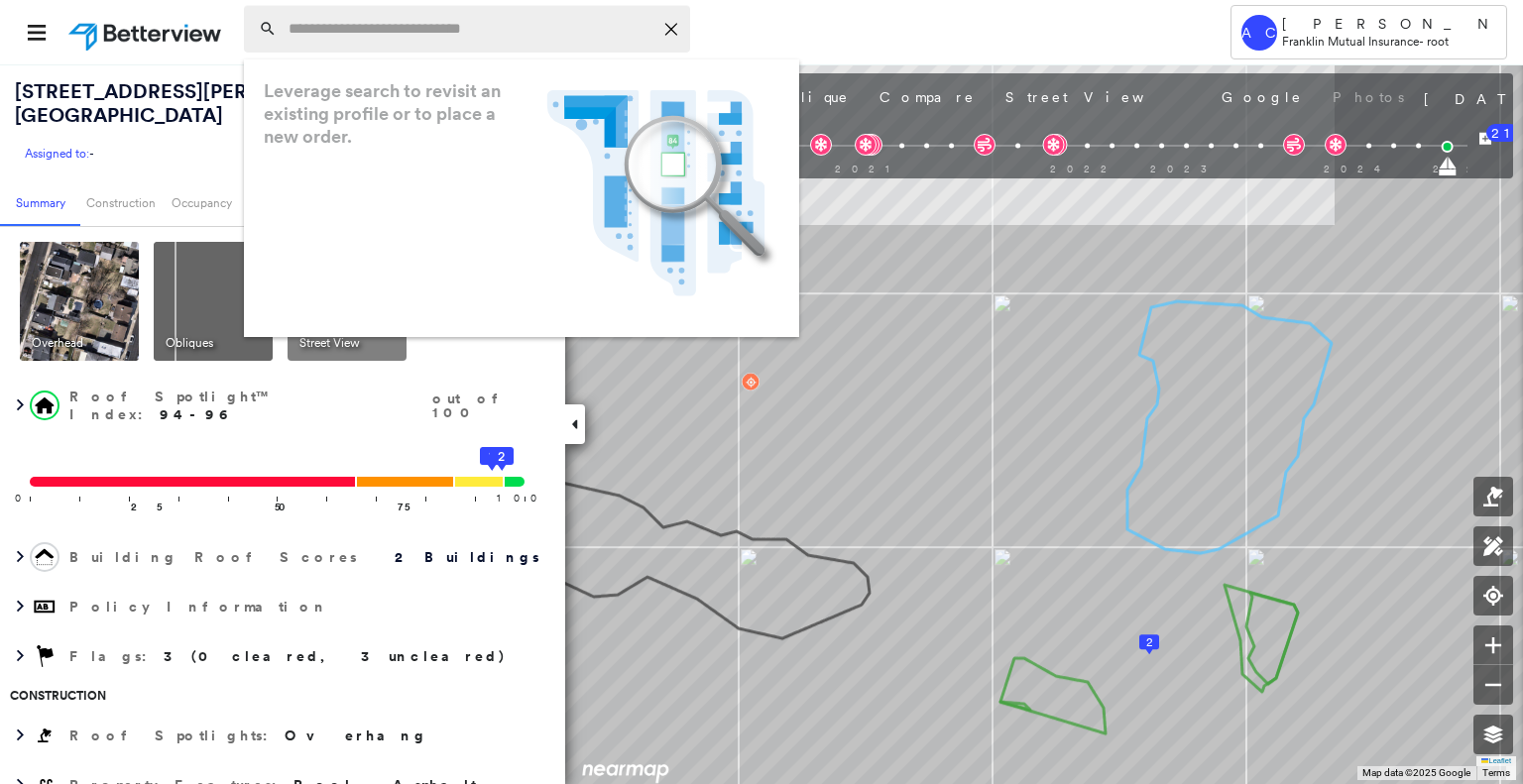 paste on "**********" 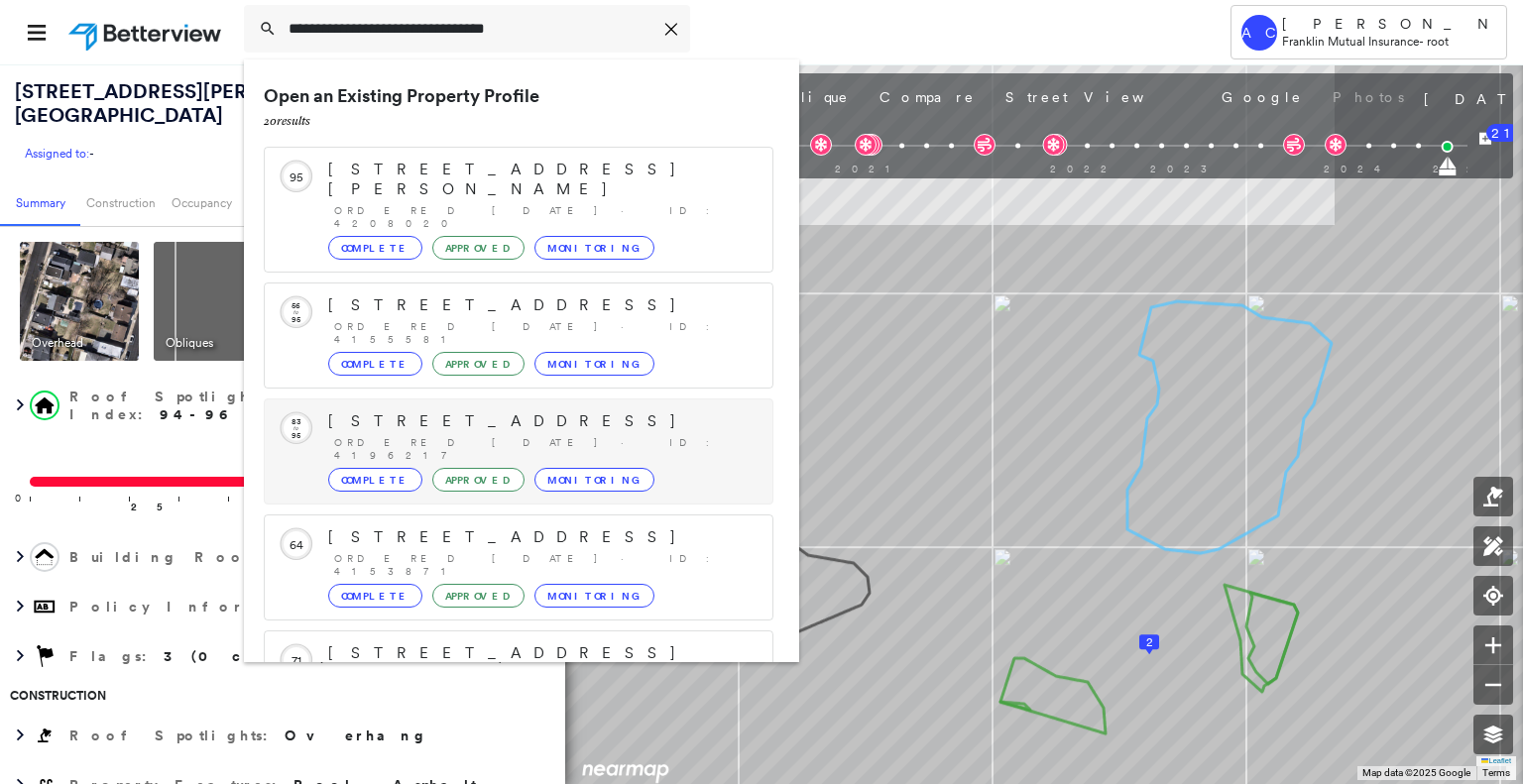 scroll, scrollTop: 206, scrollLeft: 0, axis: vertical 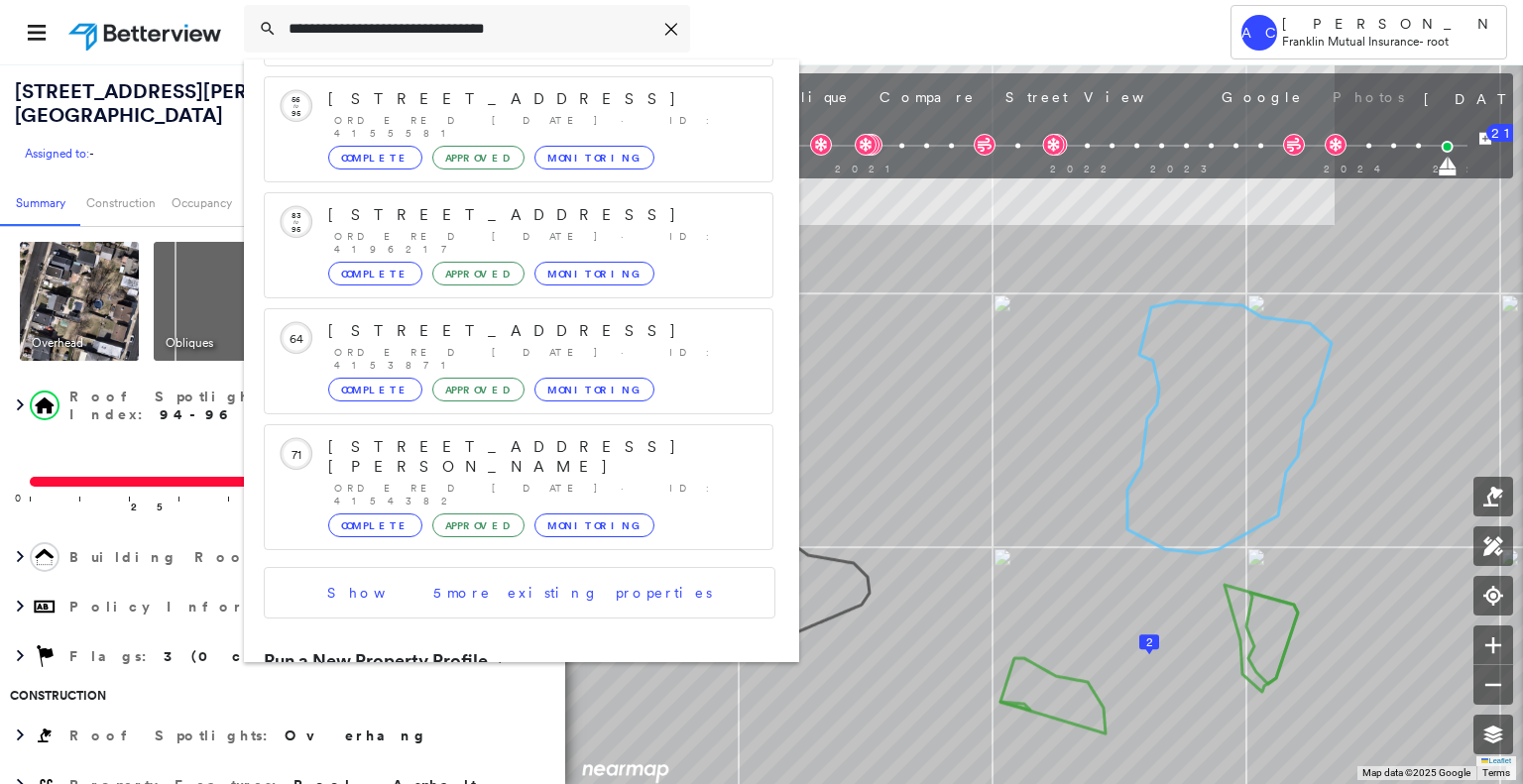 type on "**********" 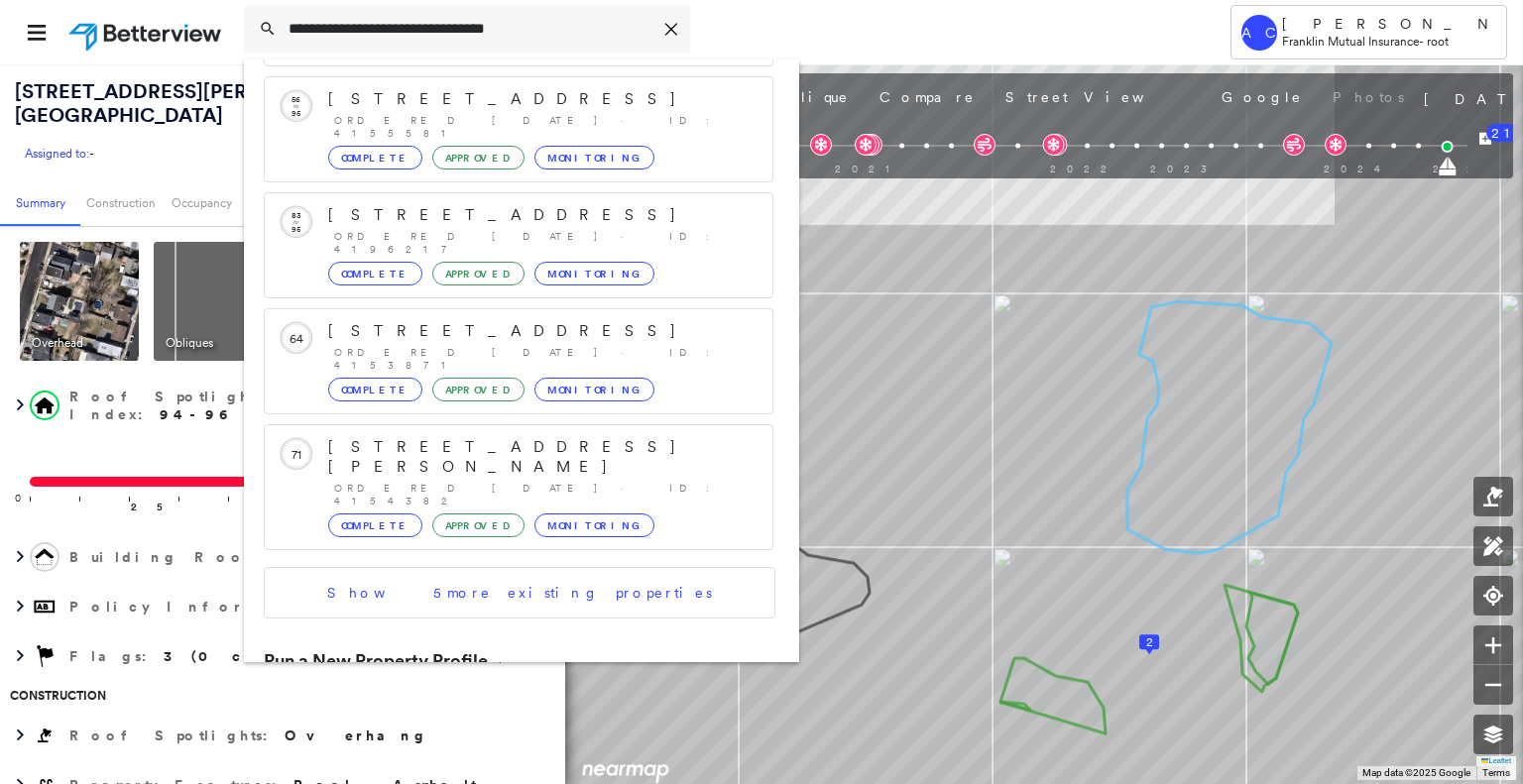 click on "[STREET_ADDRESS][PERSON_NAME]" at bounding box center (497, 729) 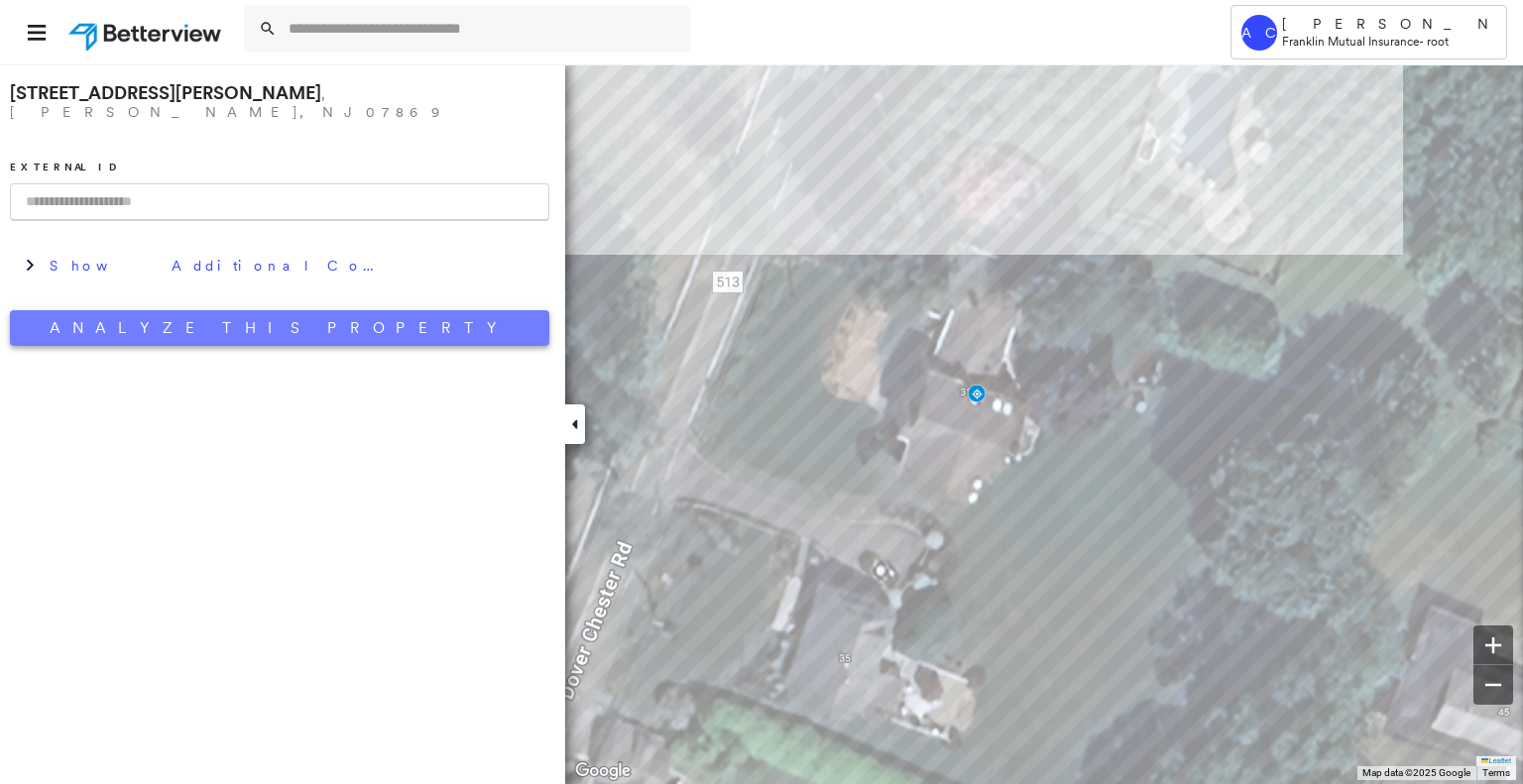 click on "Analyze This Property" at bounding box center (280, 328) 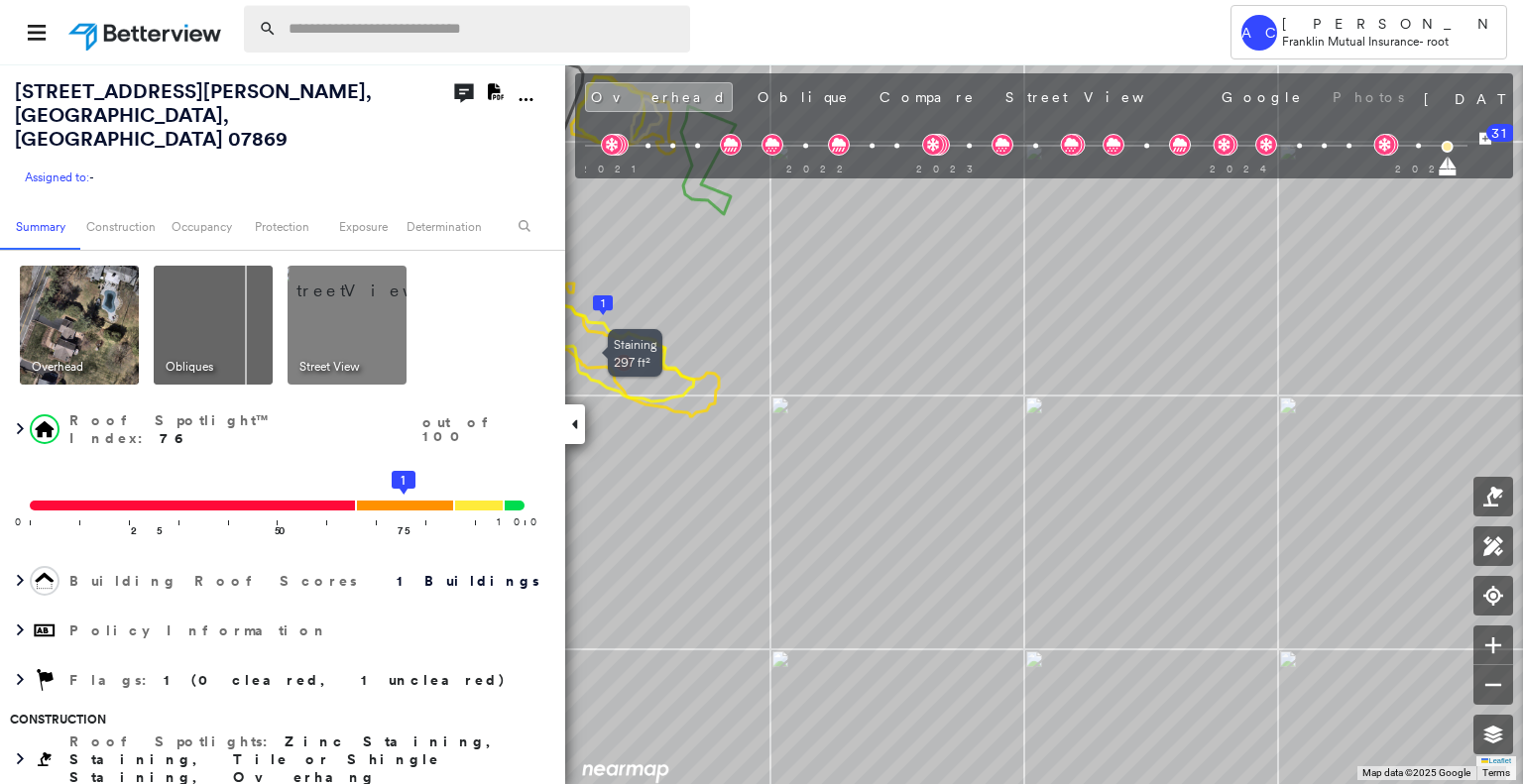 click at bounding box center [483, 29] 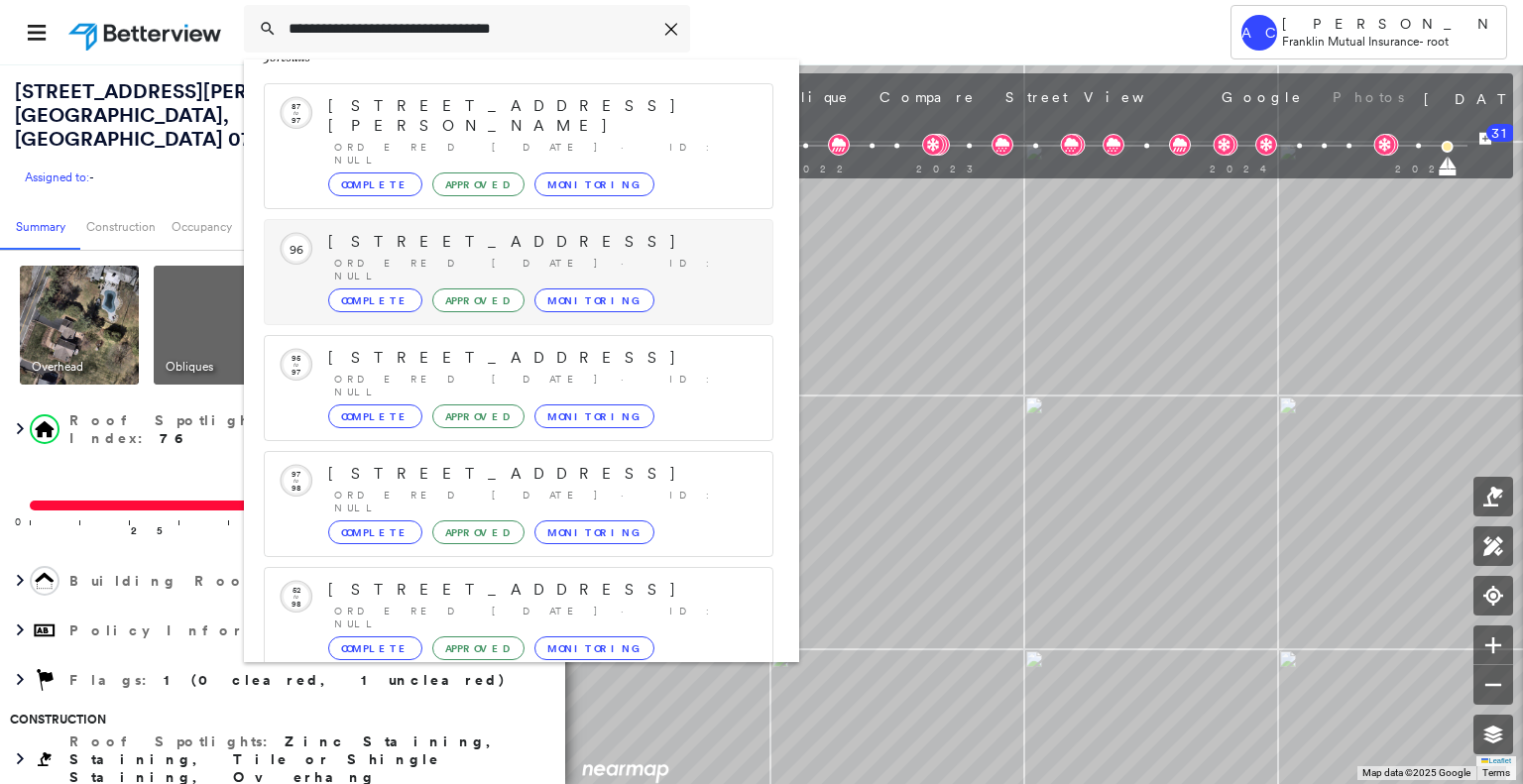 scroll, scrollTop: 206, scrollLeft: 0, axis: vertical 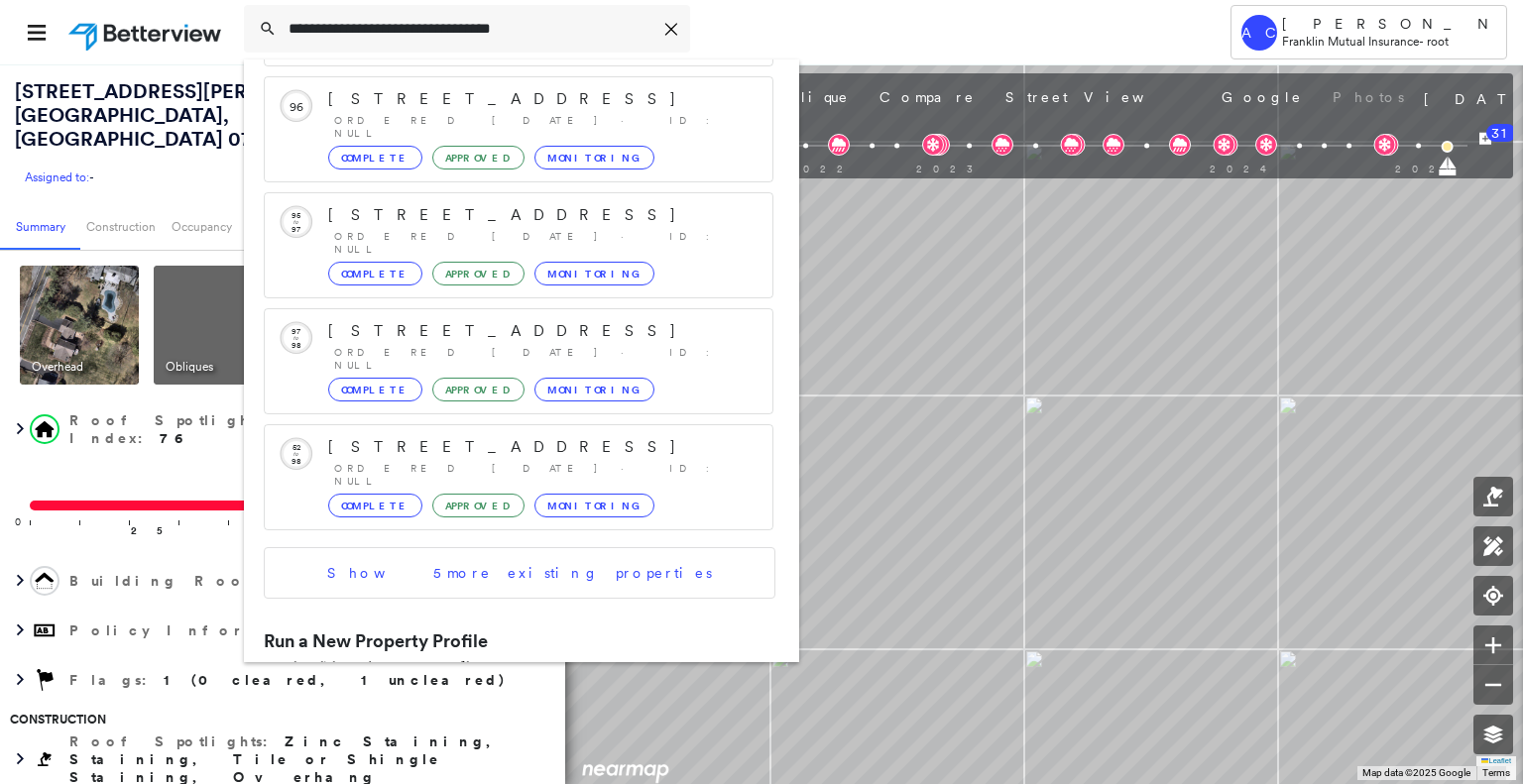 type on "**********" 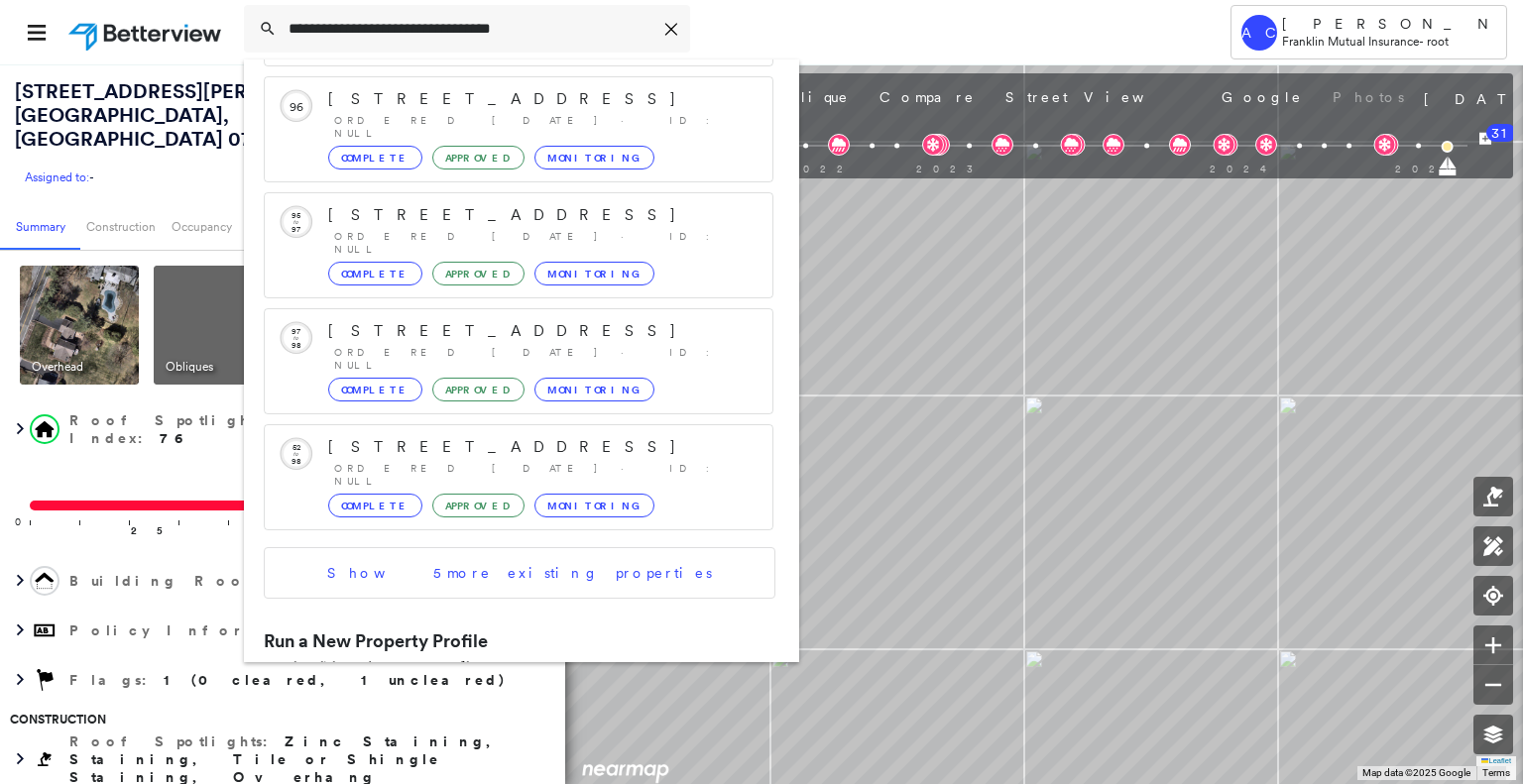 click on "[STREET_ADDRESS]" at bounding box center (497, 710) 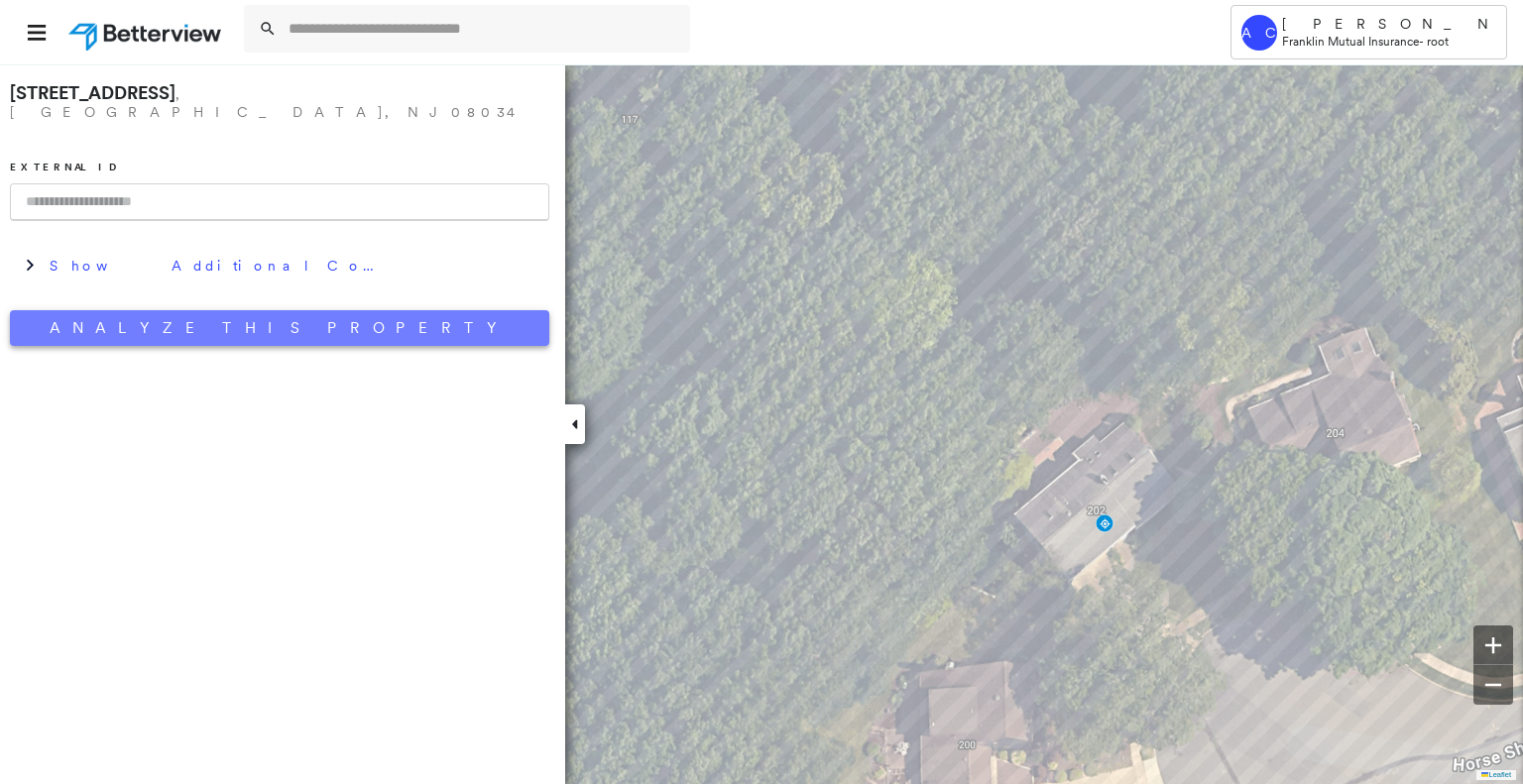 click on "Analyze This Property" at bounding box center (280, 328) 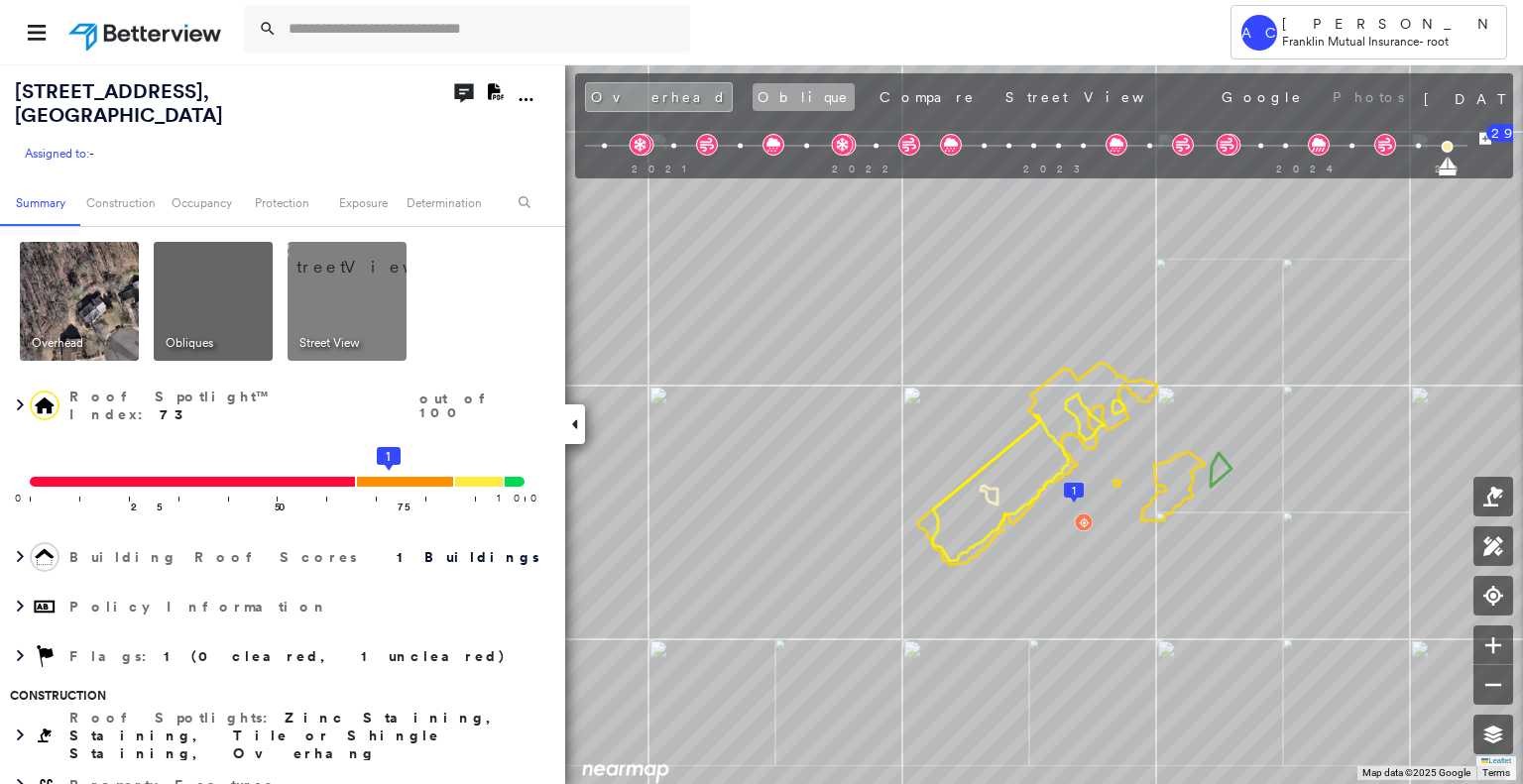 click on "Oblique" at bounding box center [803, 97] 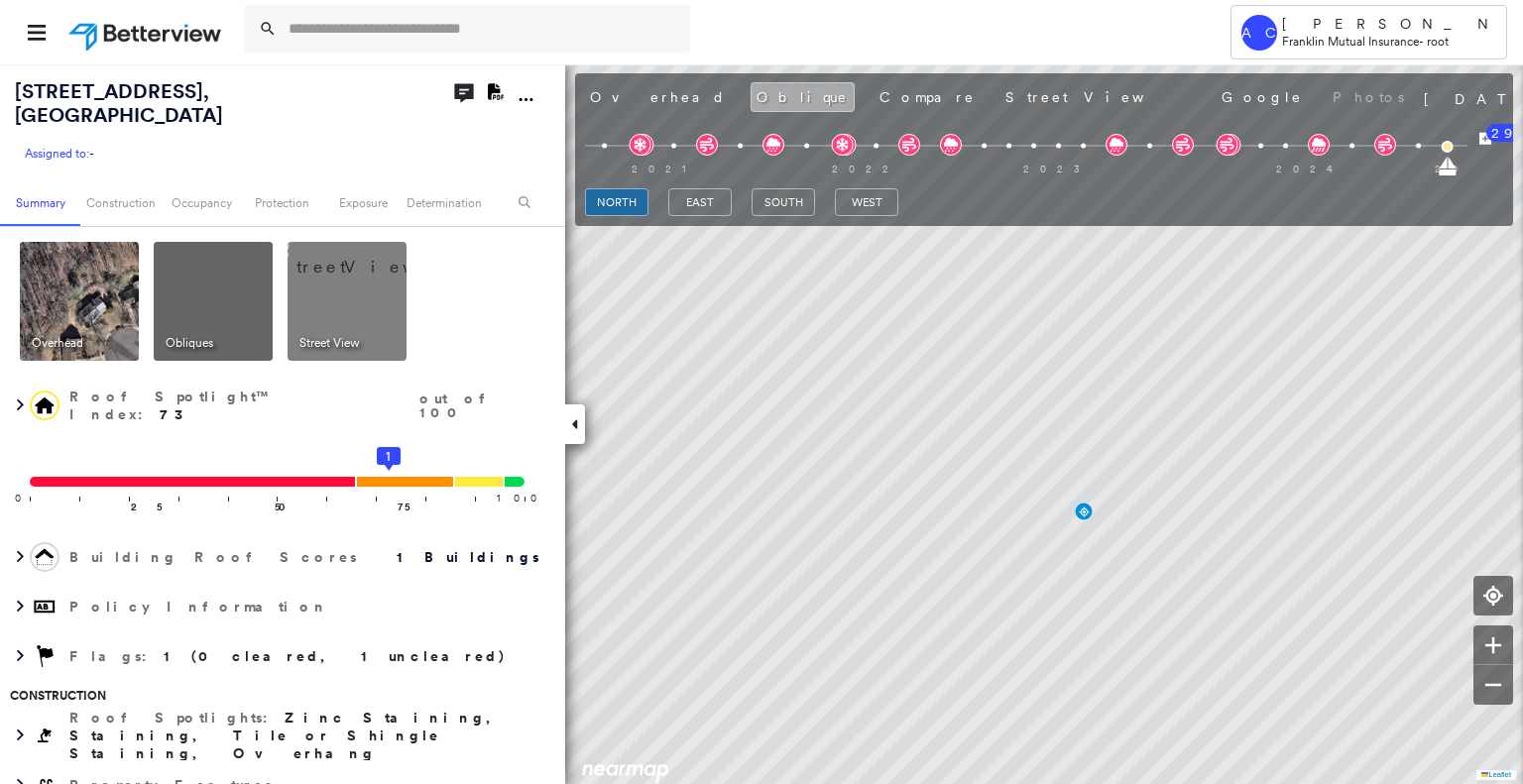 click on "Oblique" at bounding box center (802, 97) 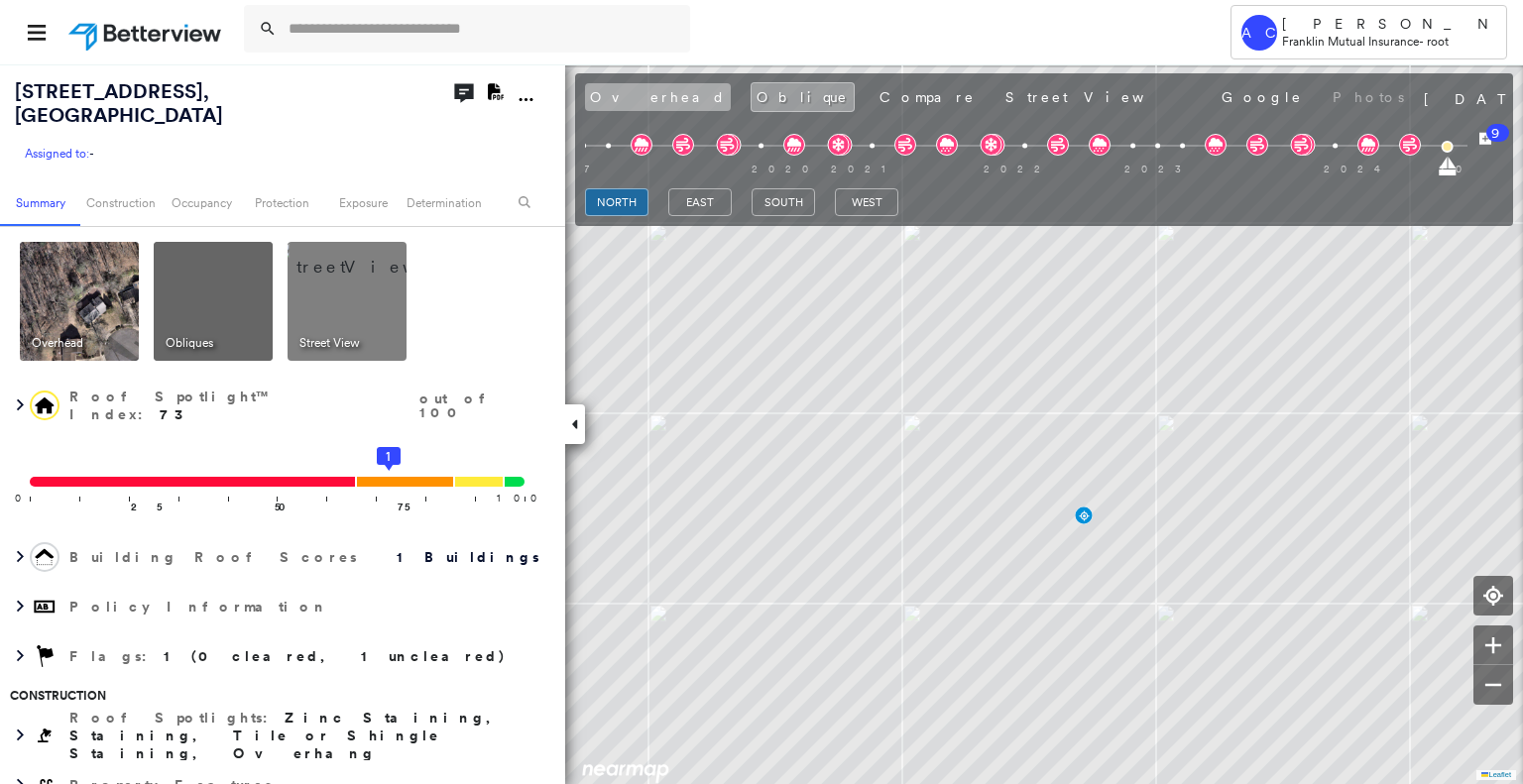 click on "Overhead" at bounding box center [657, 97] 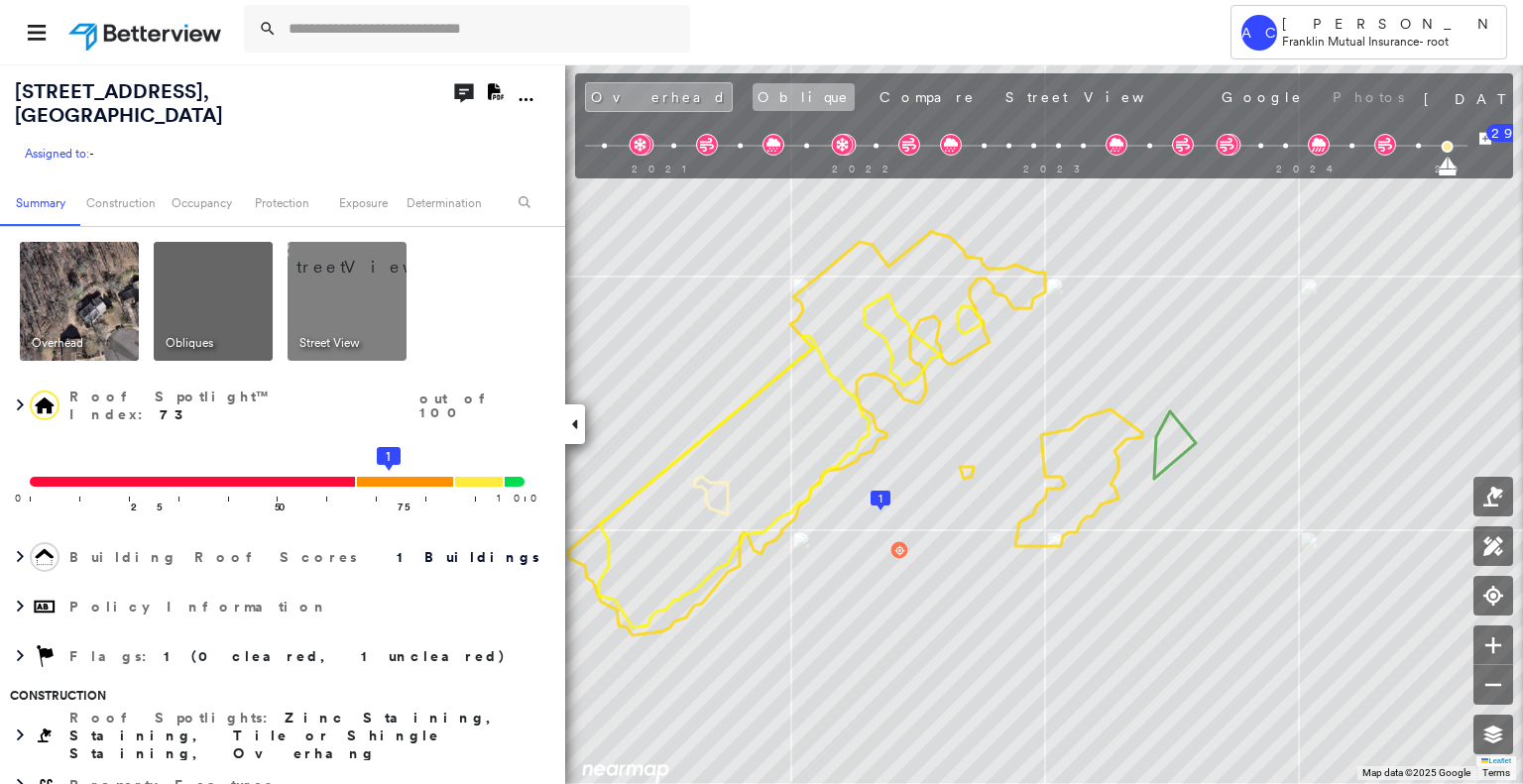 click on "Oblique" at bounding box center [803, 97] 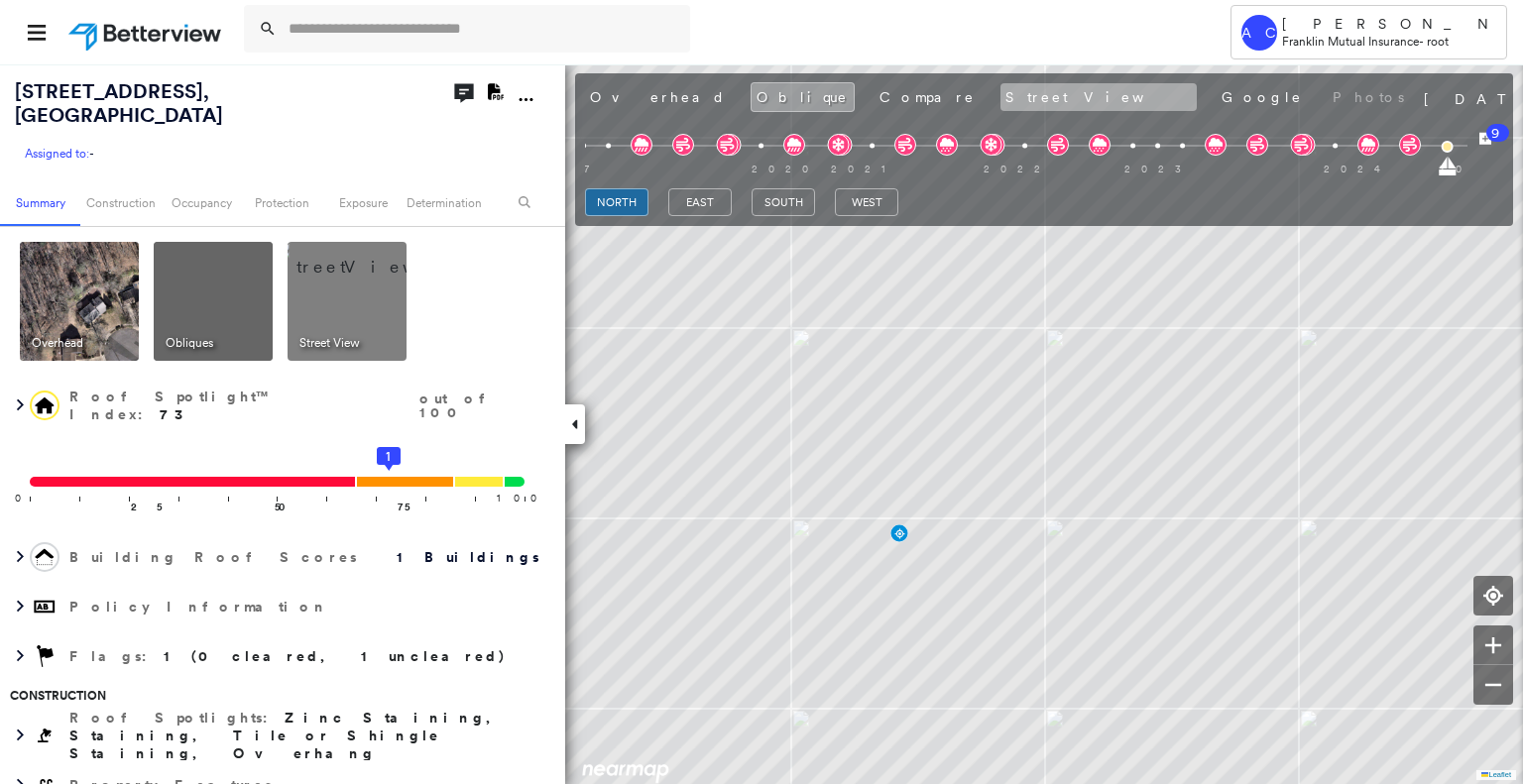 click on "Street View" at bounding box center [1099, 97] 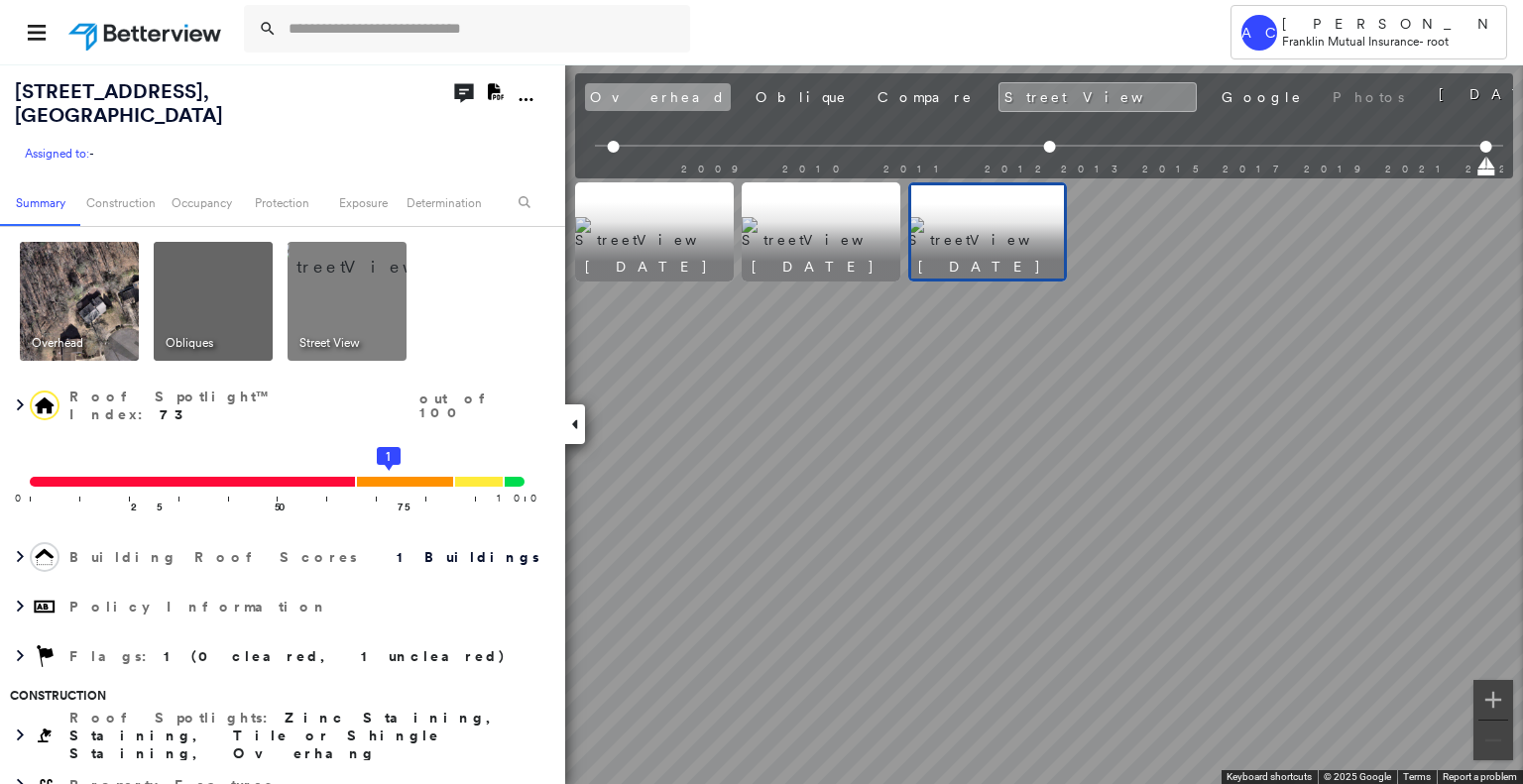 click on "Overhead" at bounding box center [657, 97] 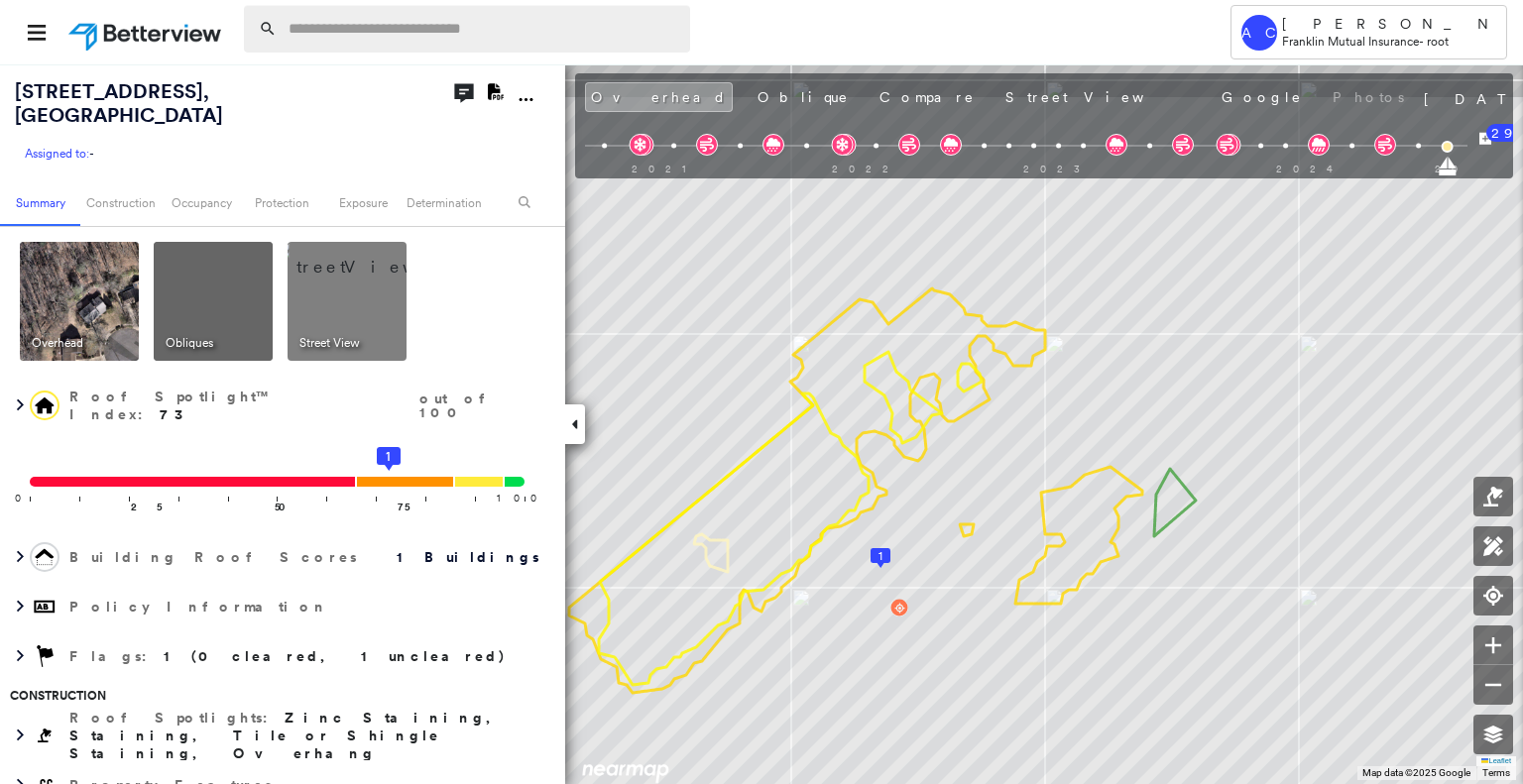 click at bounding box center (483, 29) 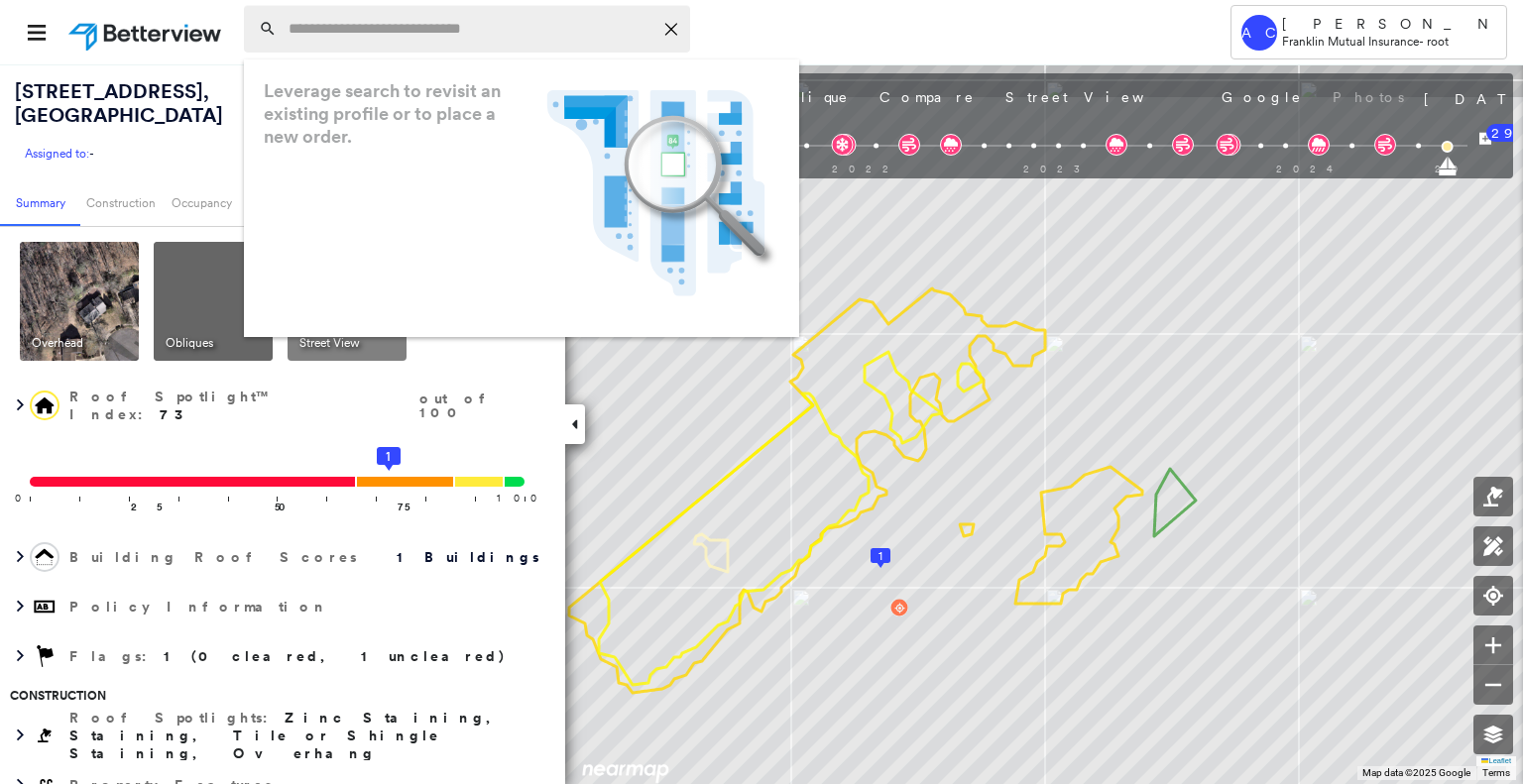 paste on "**********" 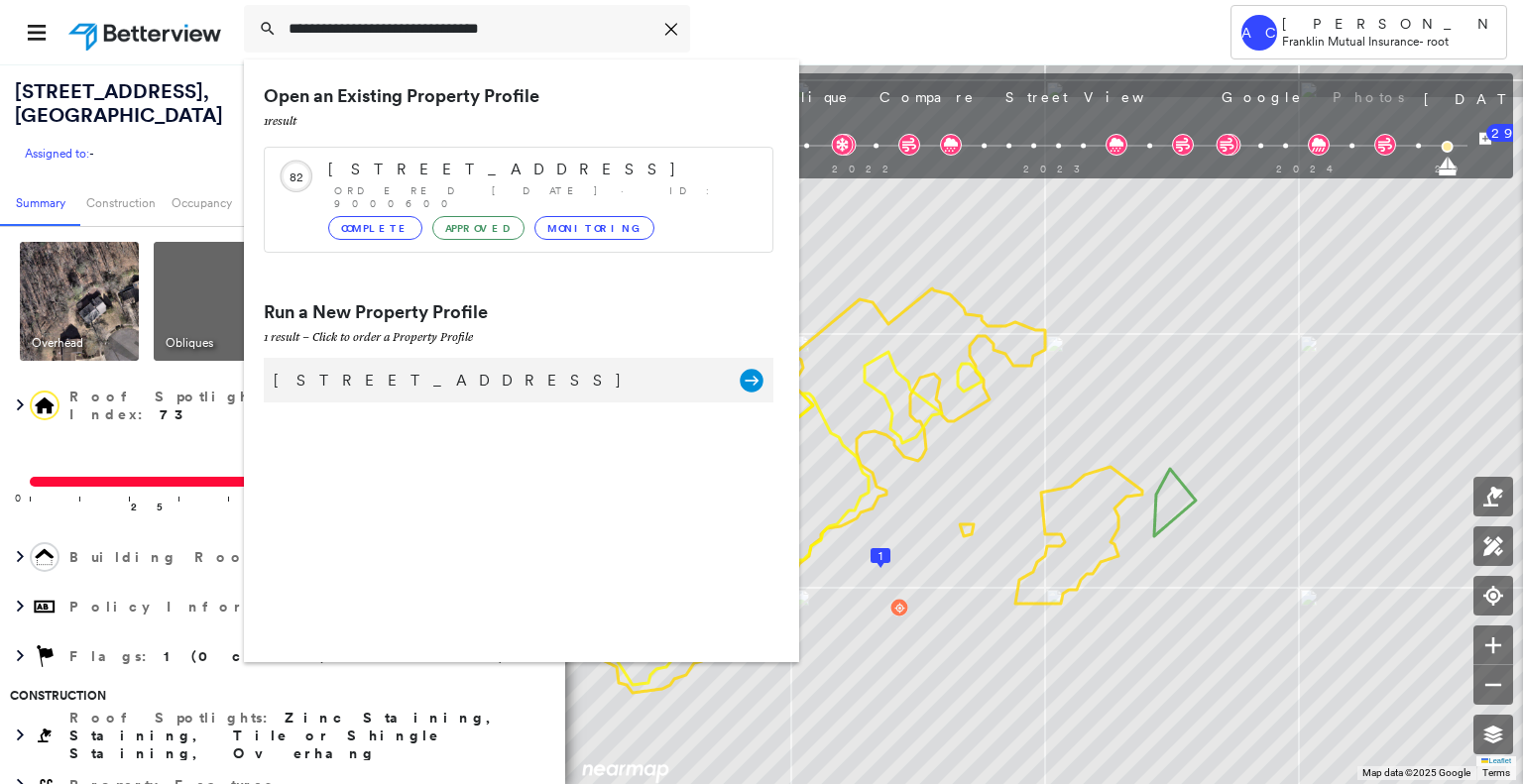 type on "**********" 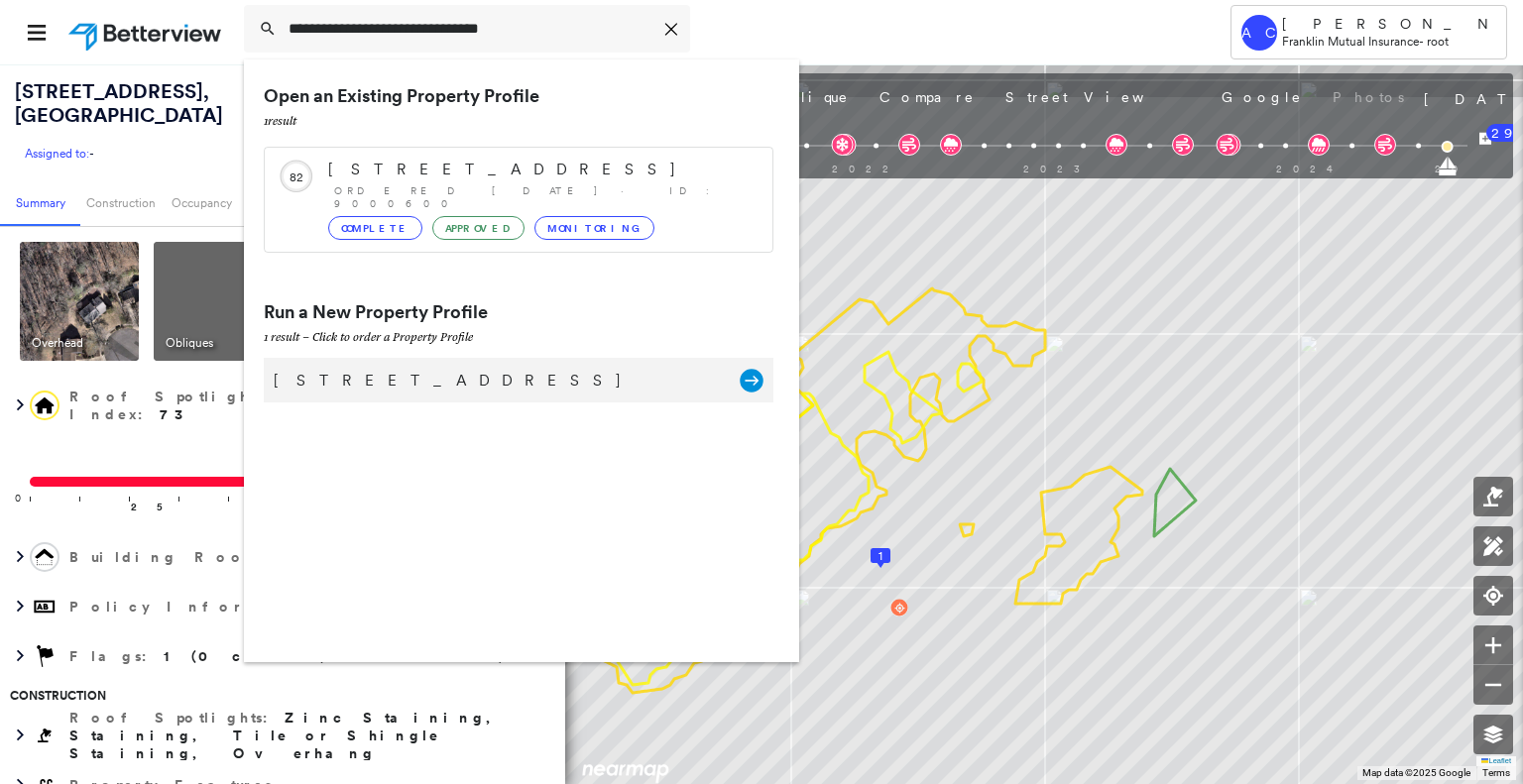 click on "[STREET_ADDRESS] Group Created with Sketch." at bounding box center (519, 380) 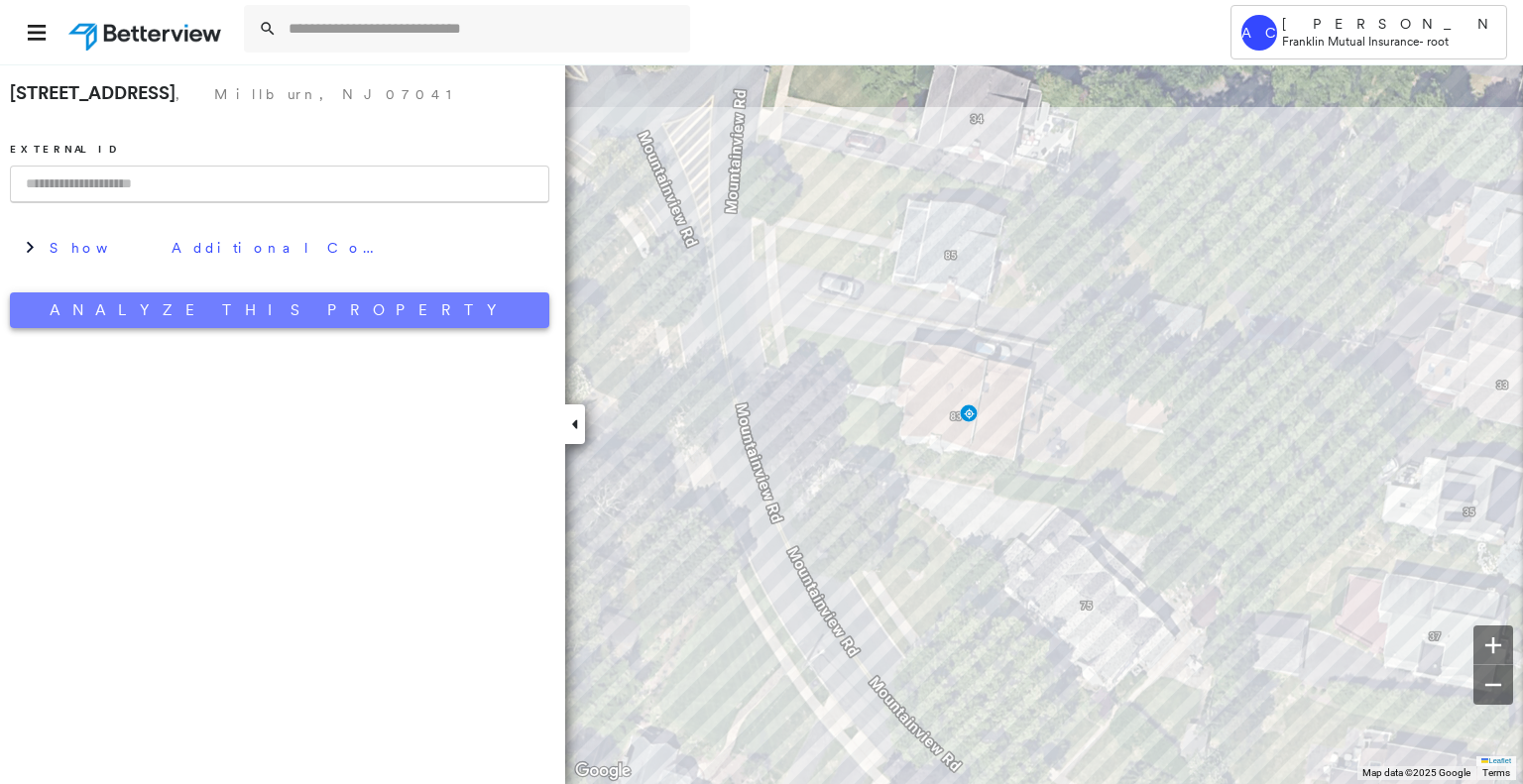 click on "Analyze This Property" at bounding box center [280, 310] 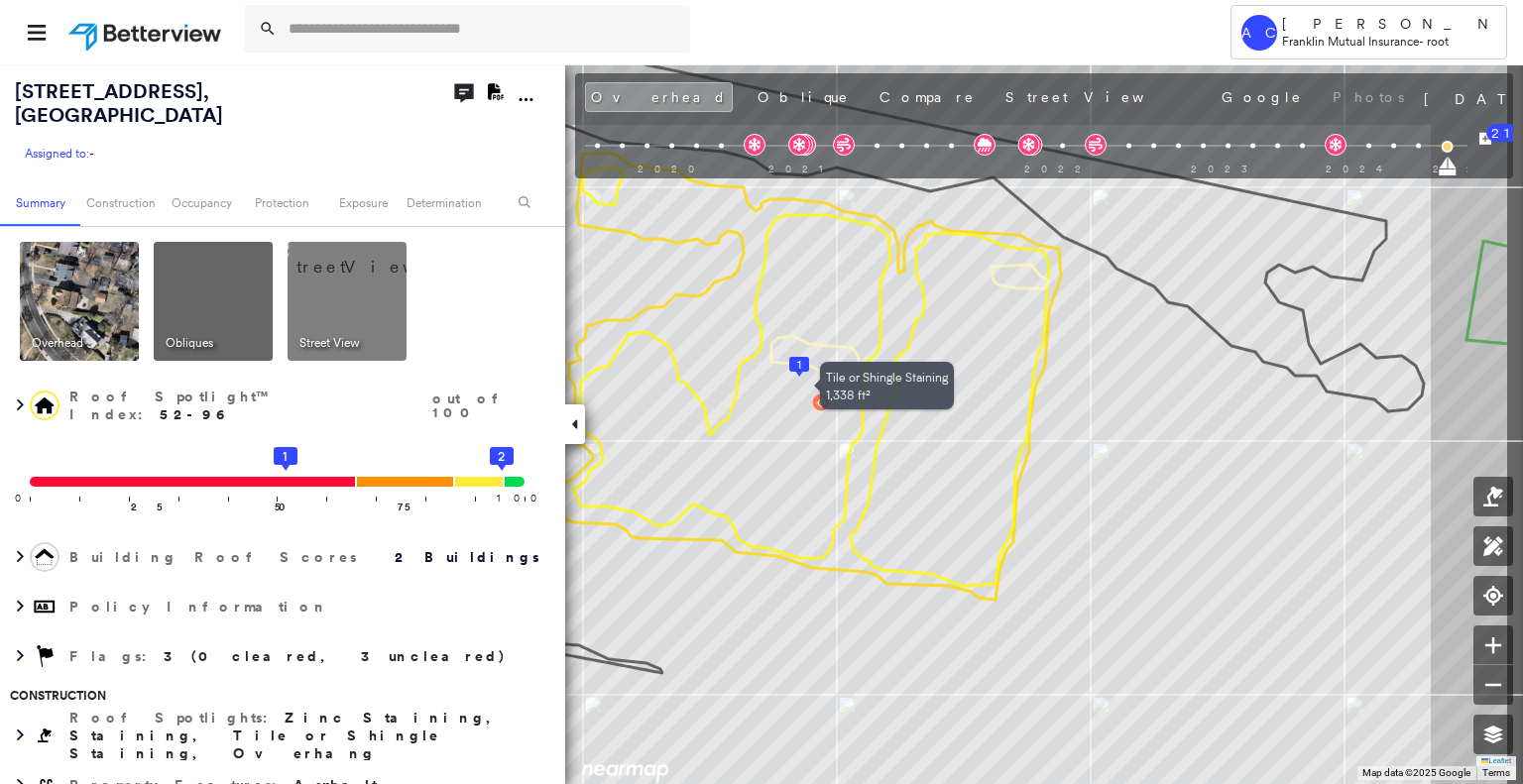 drag, startPoint x: 921, startPoint y: 359, endPoint x: 757, endPoint y: 320, distance: 168.57343 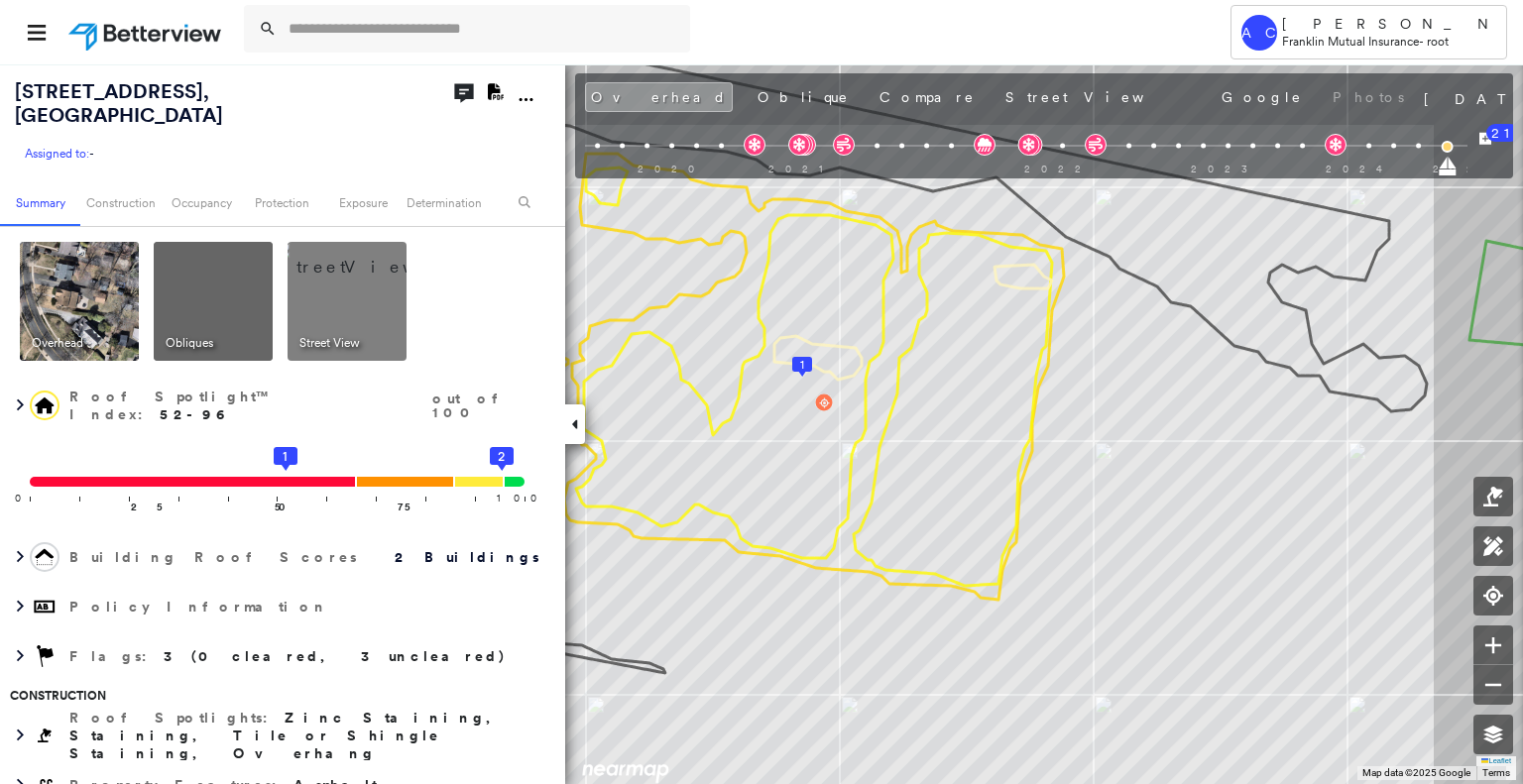 scroll, scrollTop: 0, scrollLeft: 0, axis: both 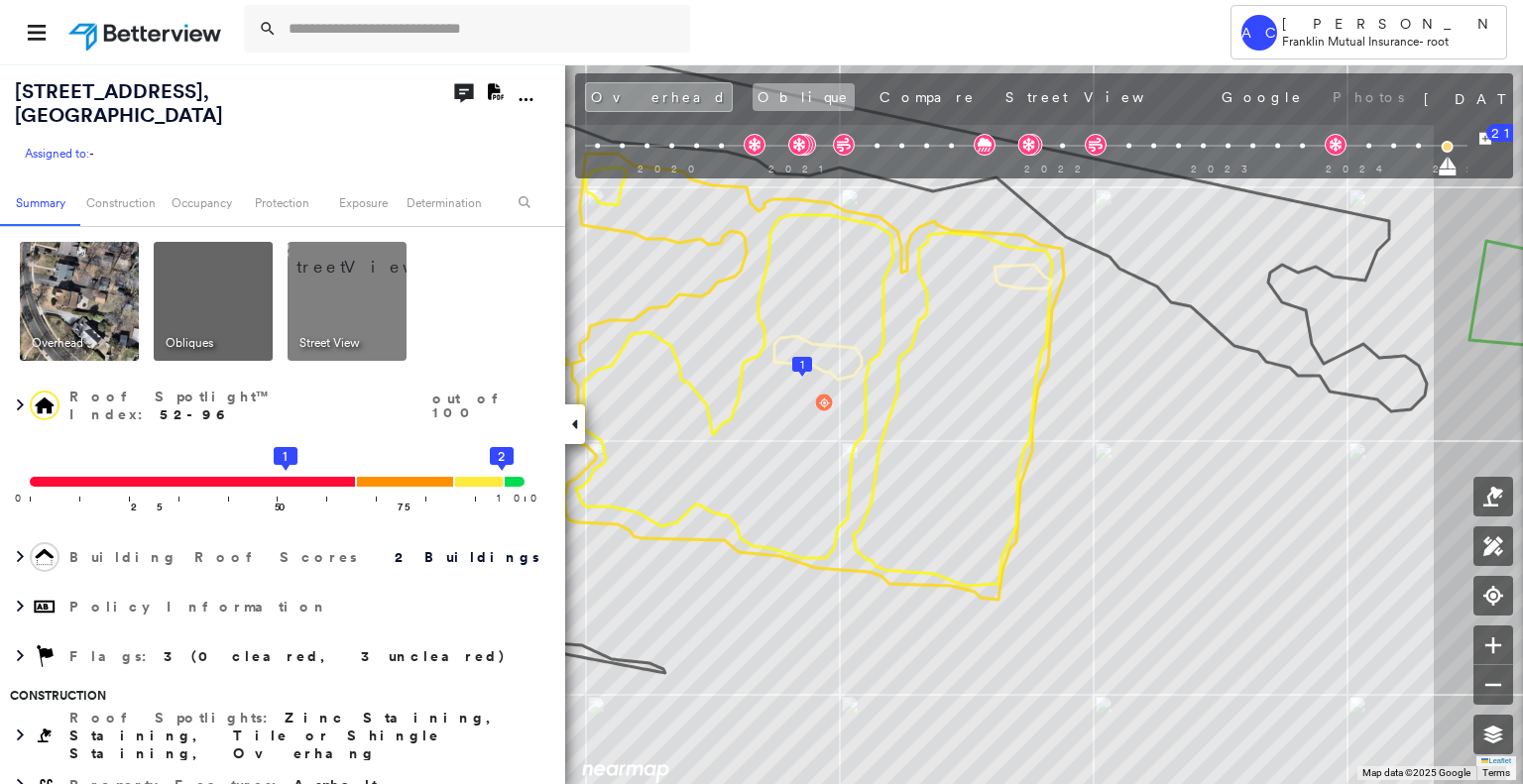 click on "Oblique" at bounding box center [803, 97] 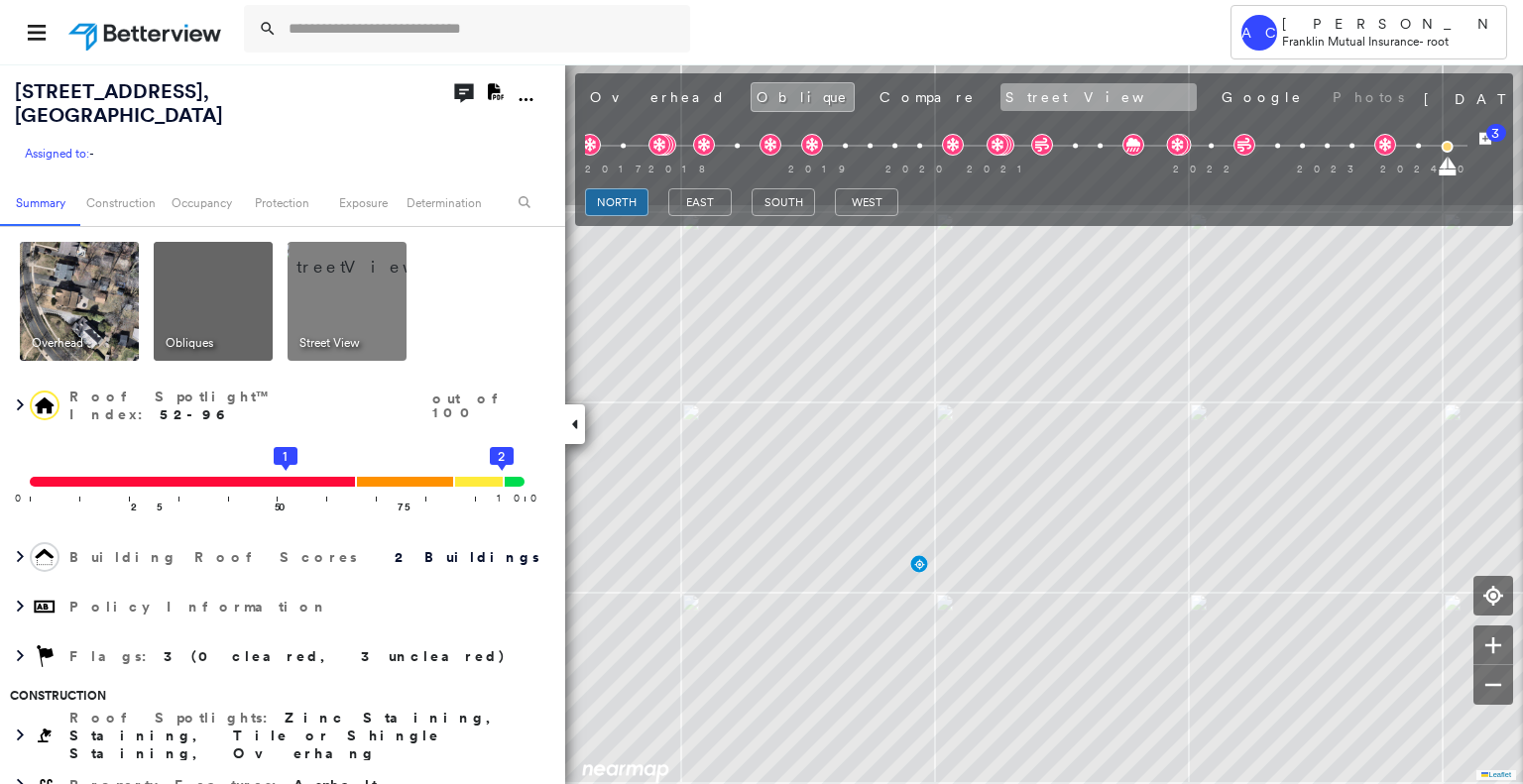 click on "Street View" at bounding box center [1099, 97] 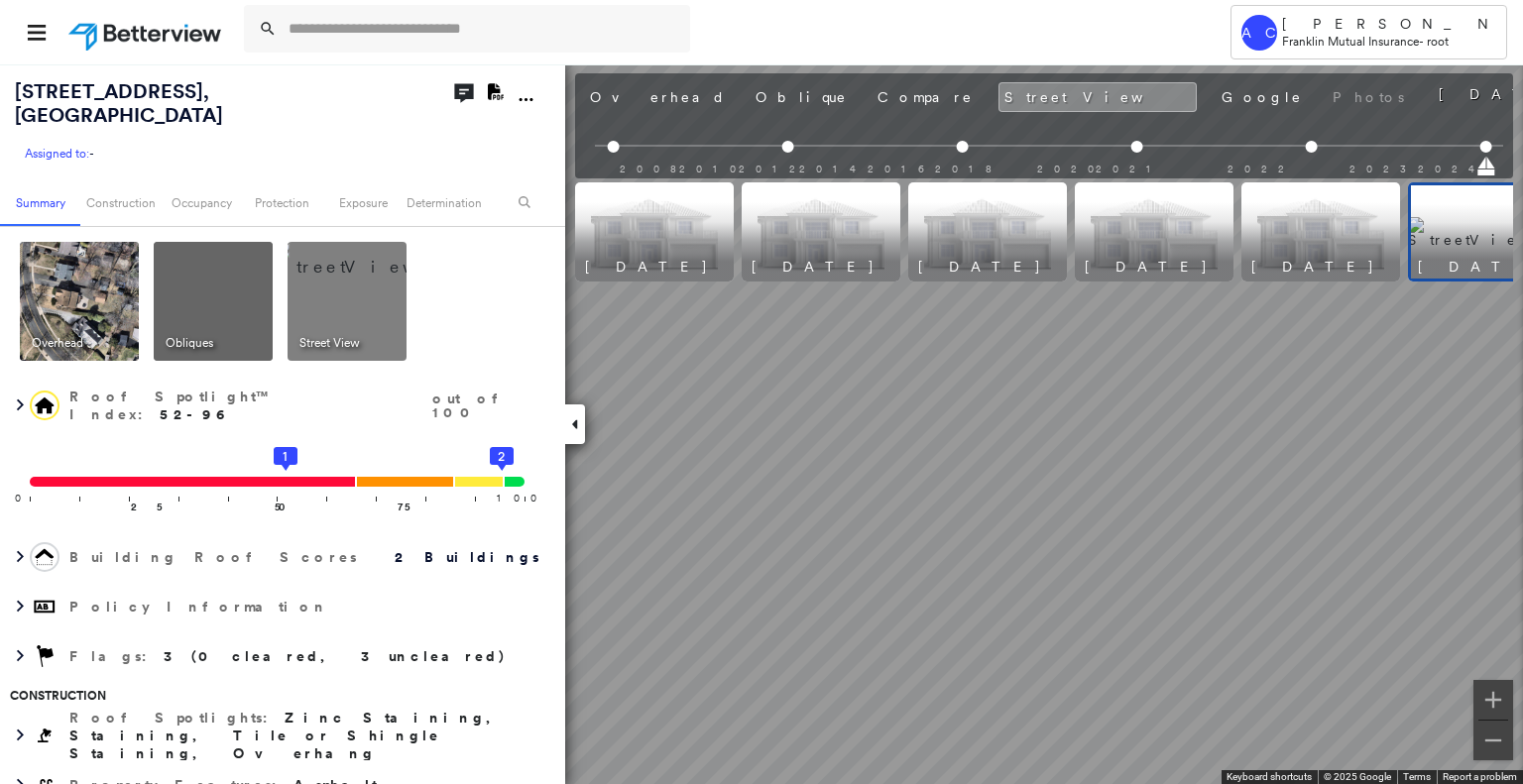scroll, scrollTop: 0, scrollLeft: 60, axis: horizontal 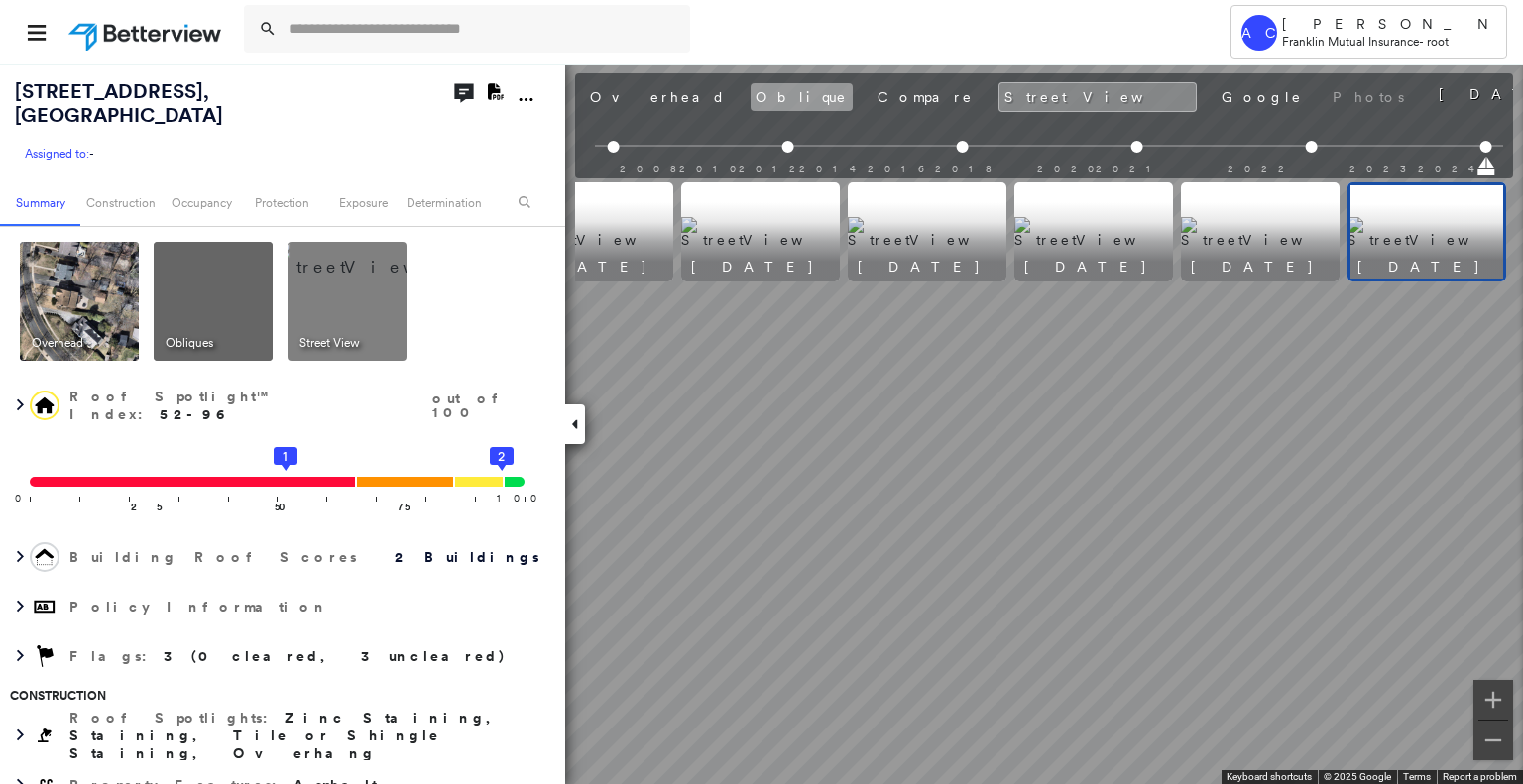 click on "Oblique" at bounding box center (801, 97) 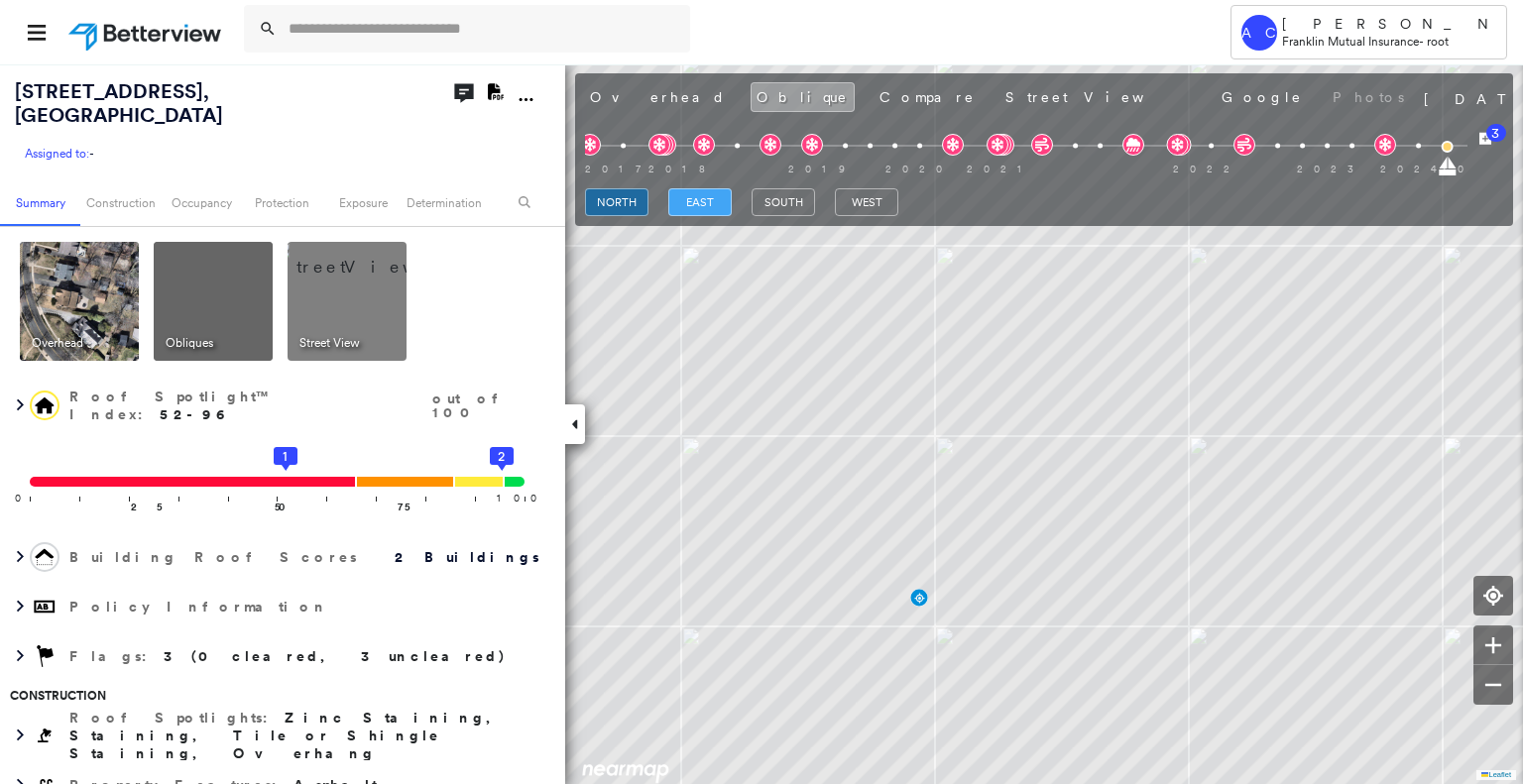 click on "east" at bounding box center [700, 202] 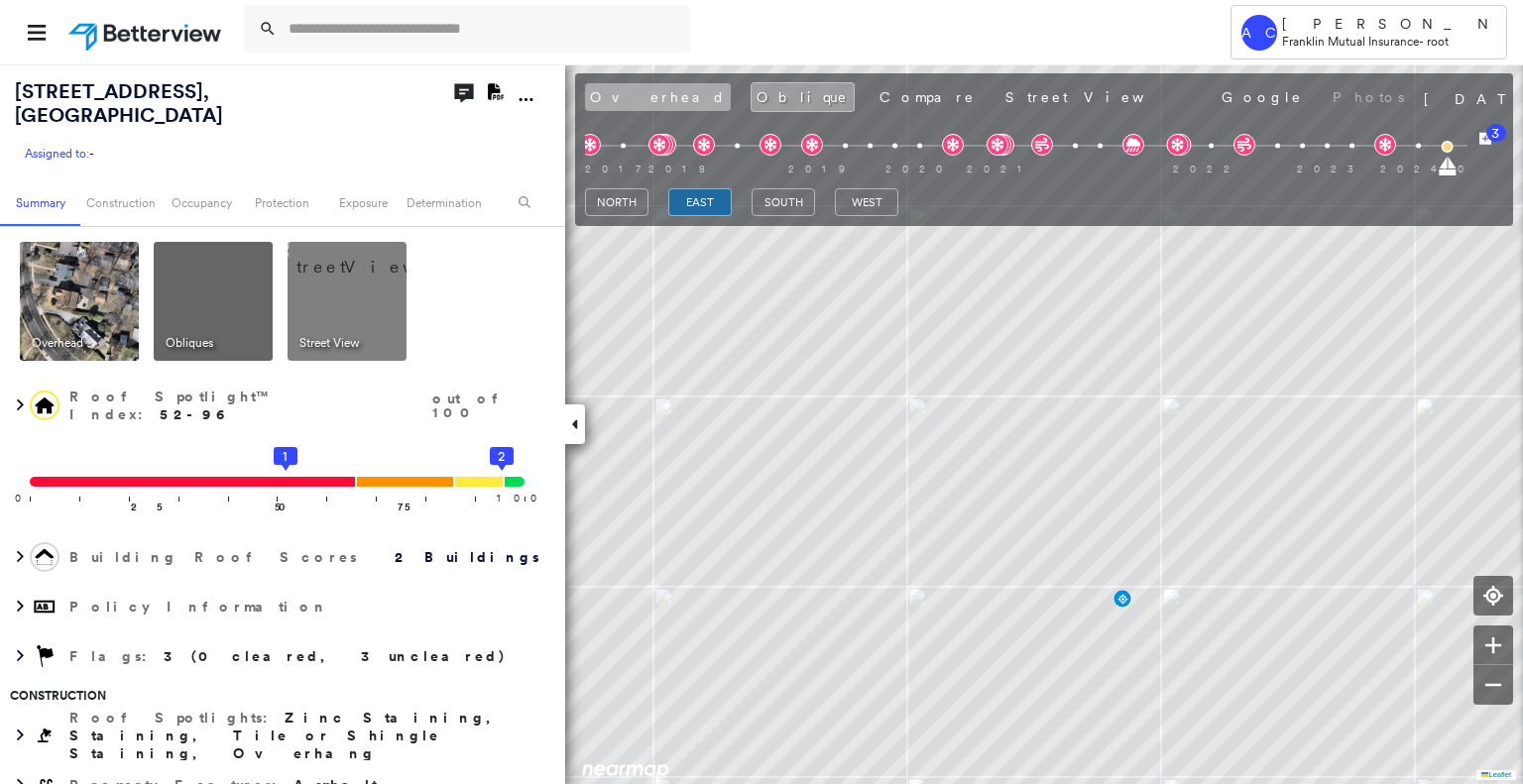 click on "Overhead" at bounding box center [657, 97] 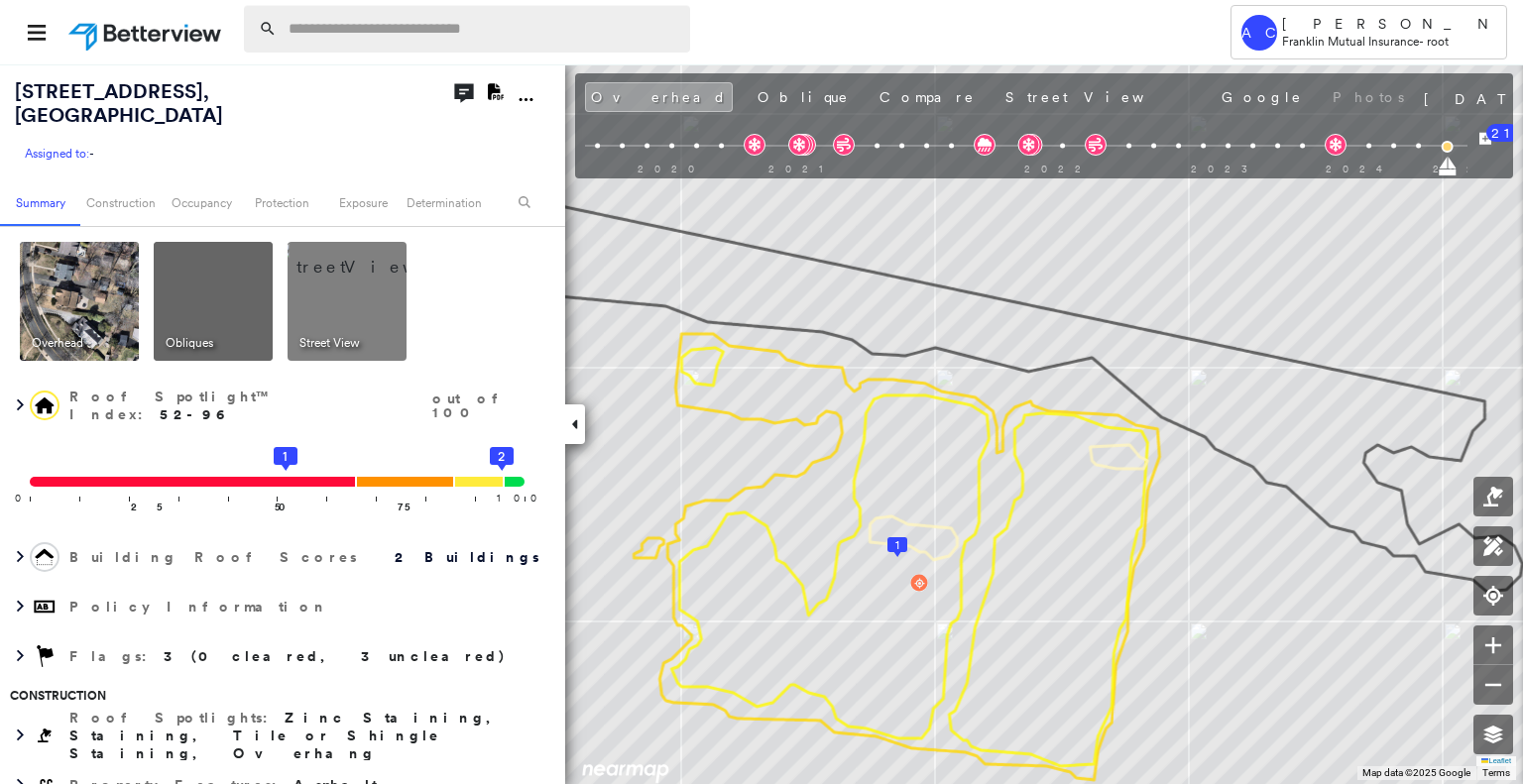 click at bounding box center [483, 29] 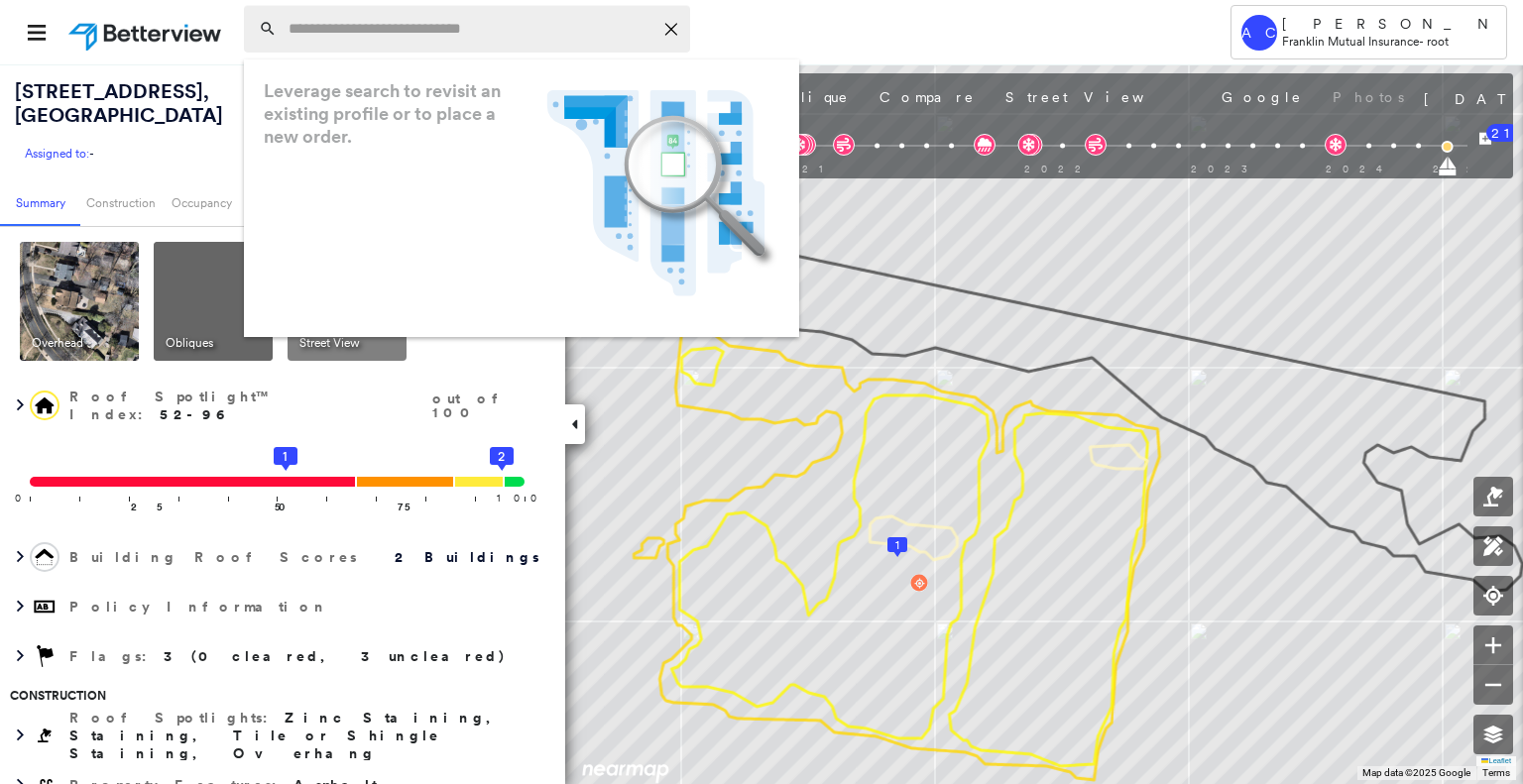 paste on "**********" 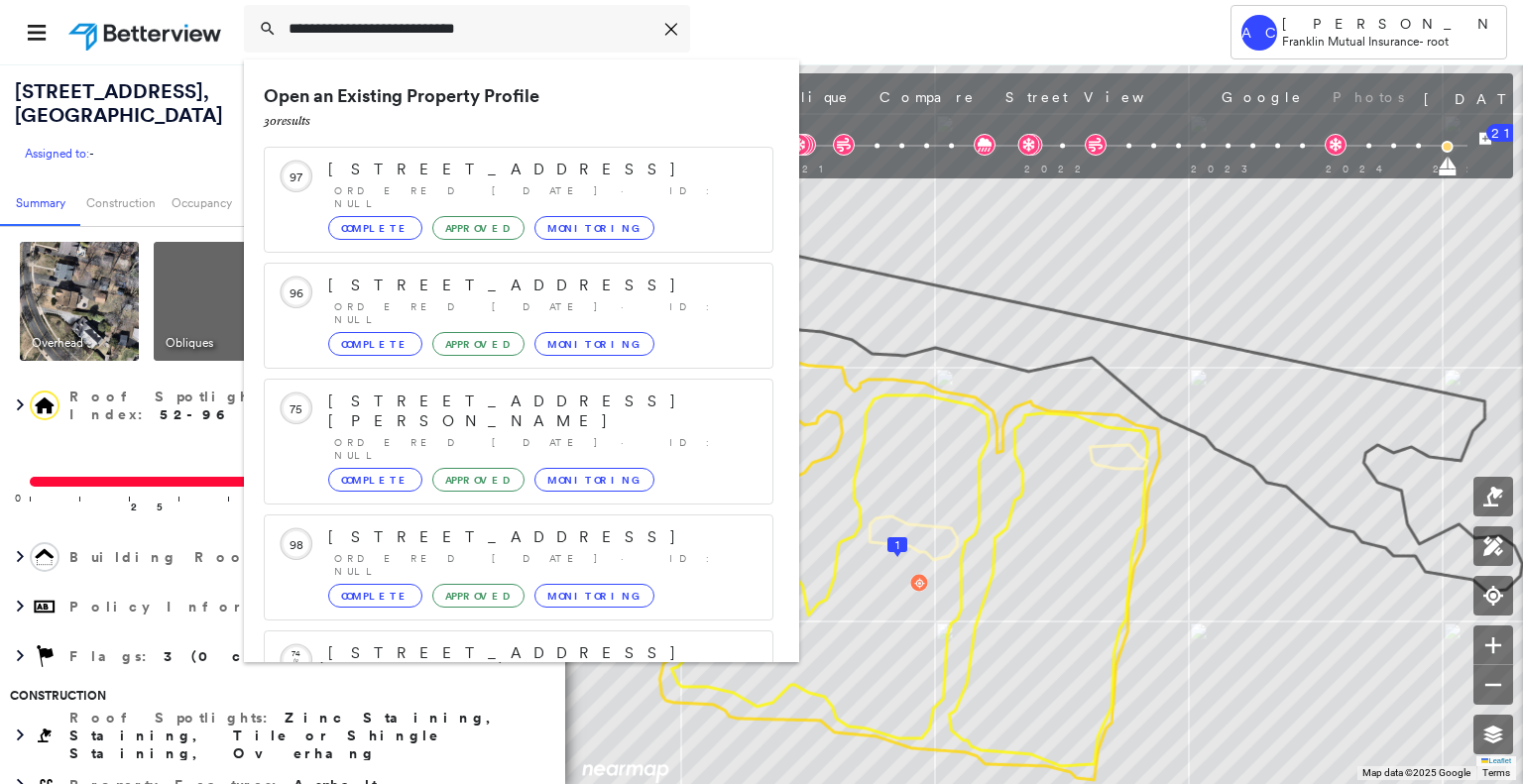 scroll, scrollTop: 206, scrollLeft: 0, axis: vertical 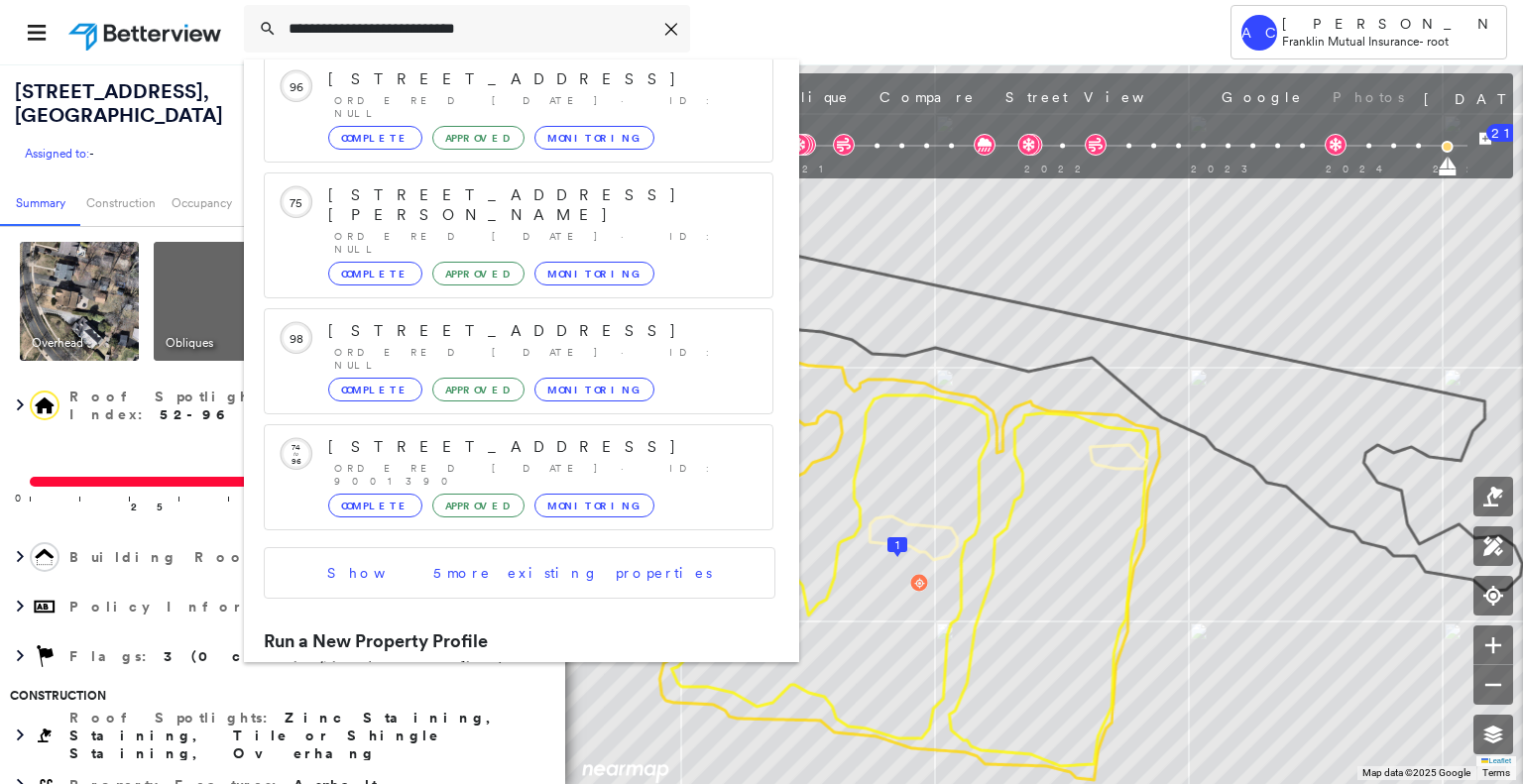 type on "**********" 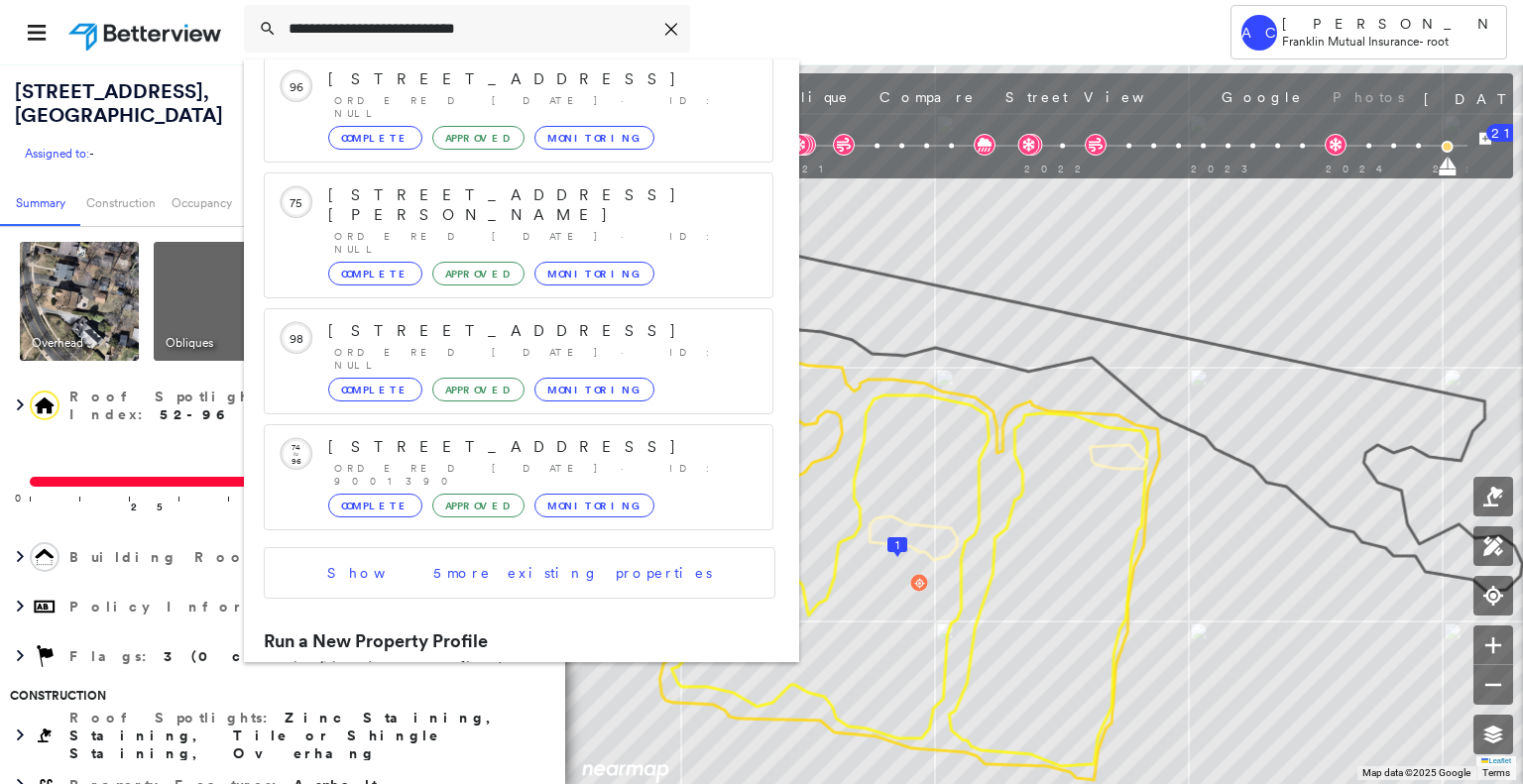 click on "333 Woodland Rd, Madison, NJ 07940 Group Created with Sketch." at bounding box center [519, 709] 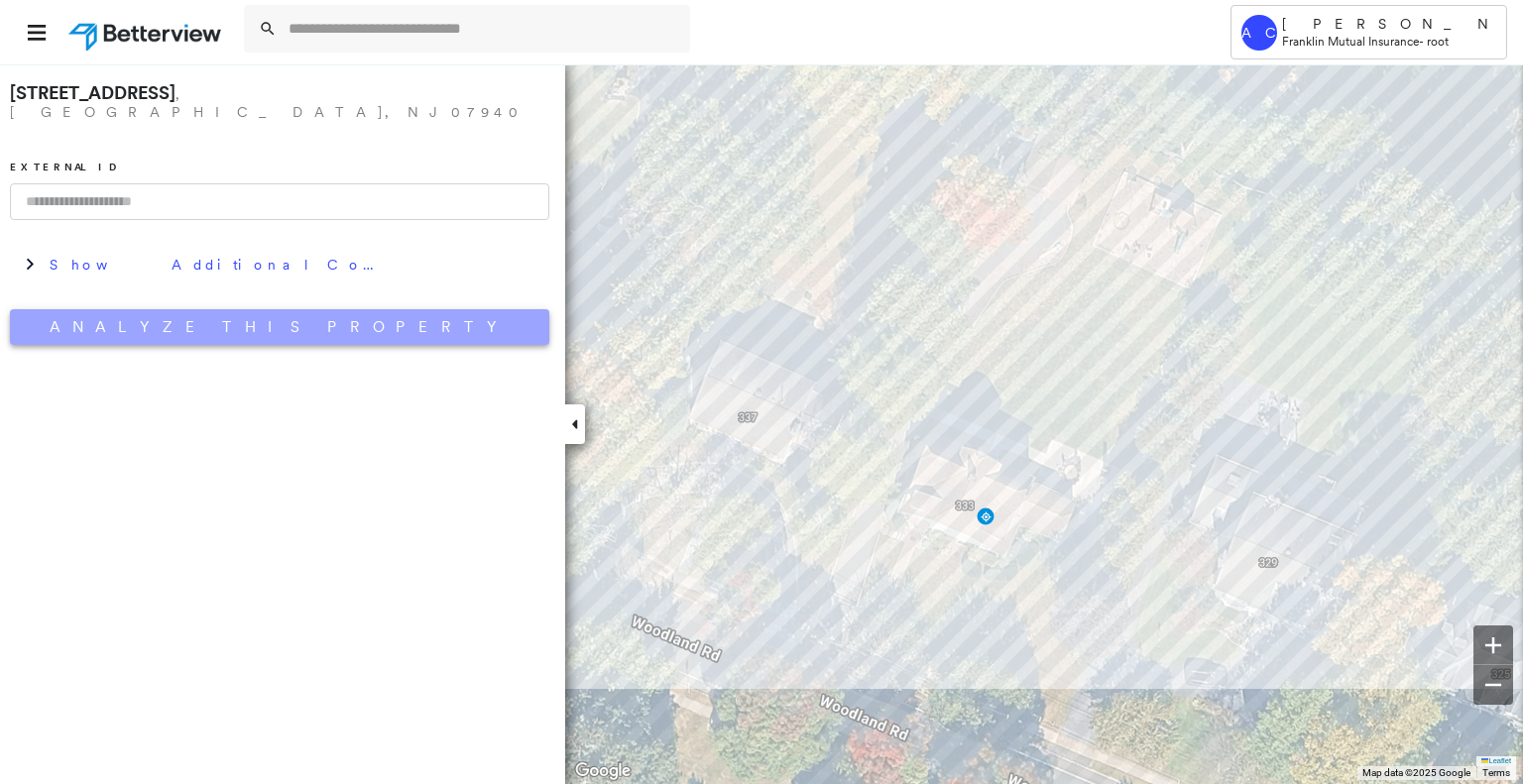 click on "Analyze This Property" at bounding box center [280, 327] 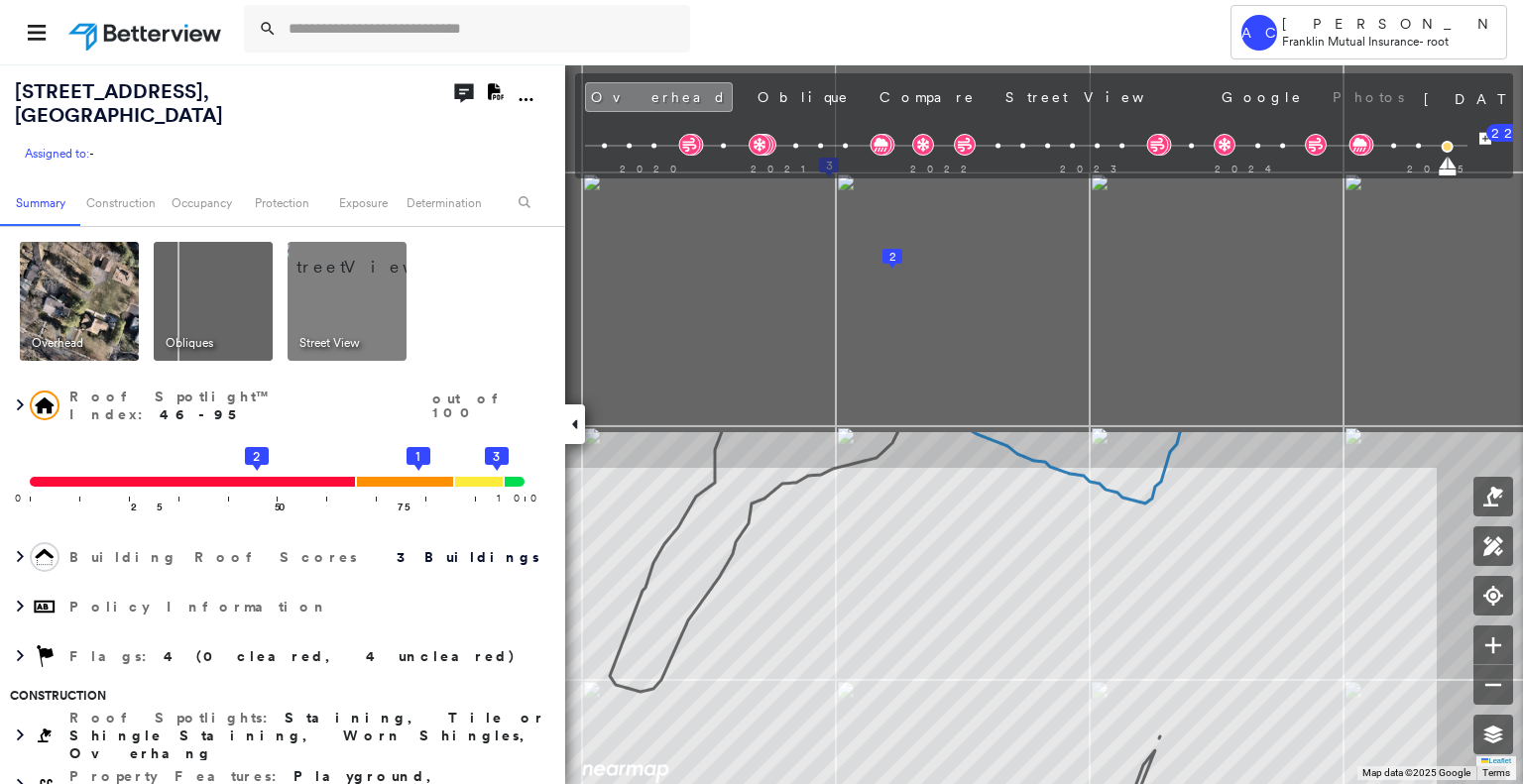 click on "Tower AC Anderson Cardona Franklin Mutual Insurance  -   root 333  Woodland Rd ,  Madison, NJ 07940 Assigned to:  - Assigned to:  - Assigned to:  - Open Comments Download PDF Report Summary Construction Occupancy Protection Exposure Determination Overhead Obliques Street View Roof Spotlight™ Index :  46-95 out of 100 0 100 25 50 2 75 3 1 Building Roof Scores 3 Buildings Policy Information Flags :  4 (0 cleared, 4 uncleared) Construction Roof Spotlights :  Staining, Tile or Shingle Staining, Worn Shingles, Overhang Property Features :  Playground, Asphalt Roof Size & Shape :  3 buildings  BuildZoom - Building Permit Data and Analysis Occupancy Place Detail Protection Exposure FEMA Risk Index Wind Additional Perils Tree Fall Risk:  Present   Determination Flags :  4 (0 cleared, 4 uncleared) Uncleared Flags (4) Cleared Flags  (0) LOW Low Priority Flagged 07/25/25 Clear HIGH High Priority Flagged 07/25/25 Clear Tree Overhang Flagged 07/25/25 Clear MED Medium Priority Flagged 07/25/25 Clear Action Taken History" at bounding box center (762, 392) 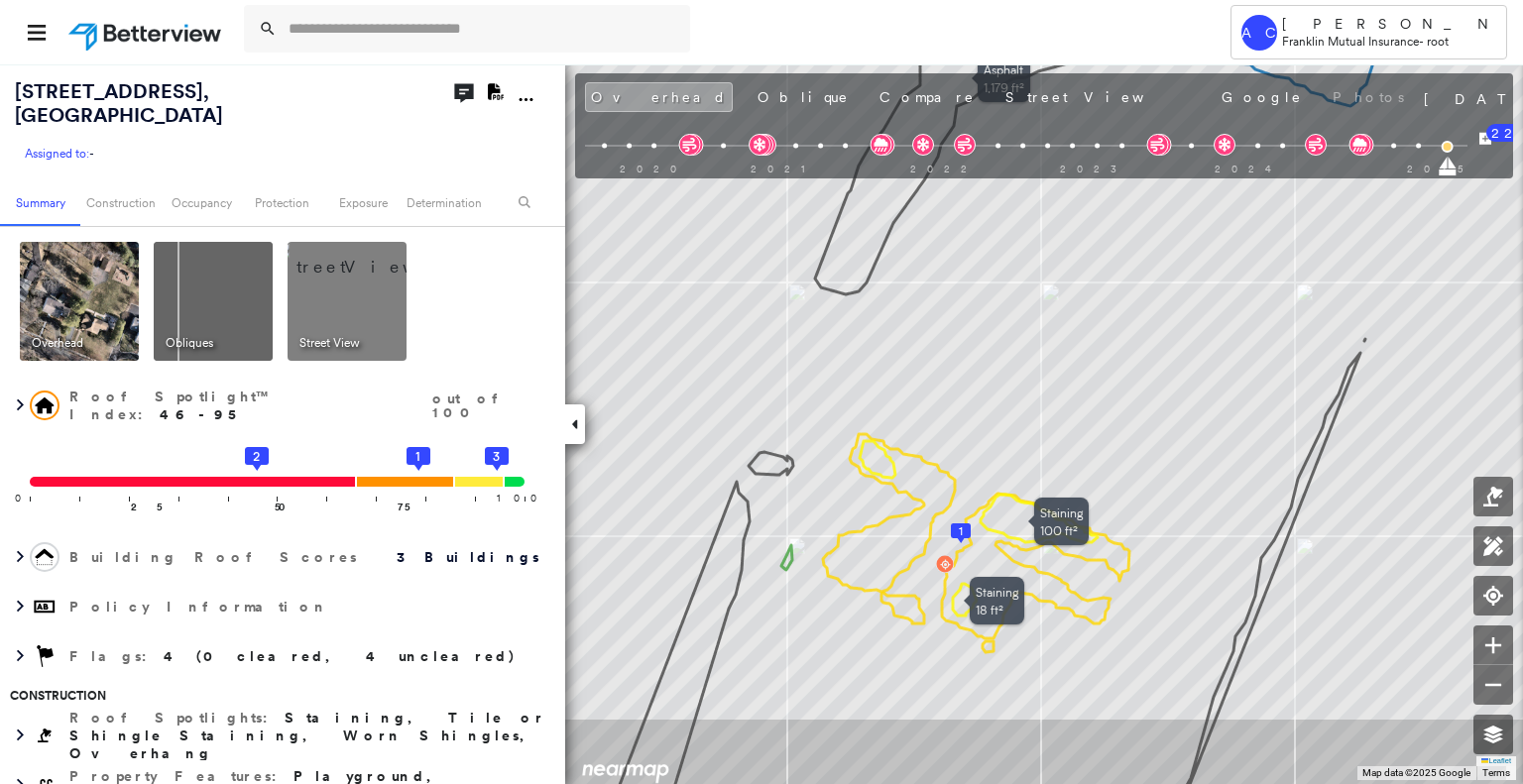 drag, startPoint x: 845, startPoint y: 518, endPoint x: 921, endPoint y: 522, distance: 76.10519 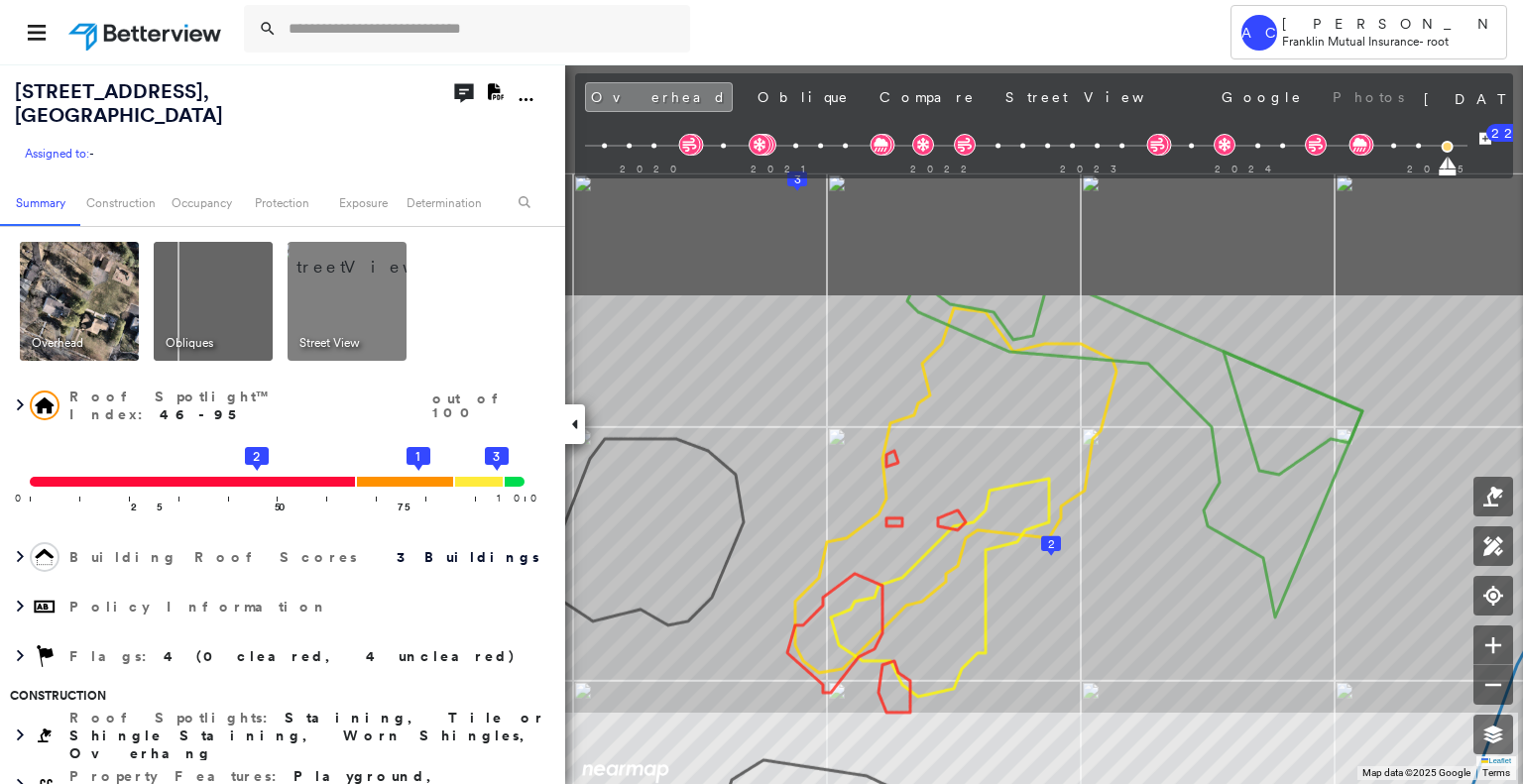 drag, startPoint x: 968, startPoint y: 348, endPoint x: 952, endPoint y: 652, distance: 304.42076 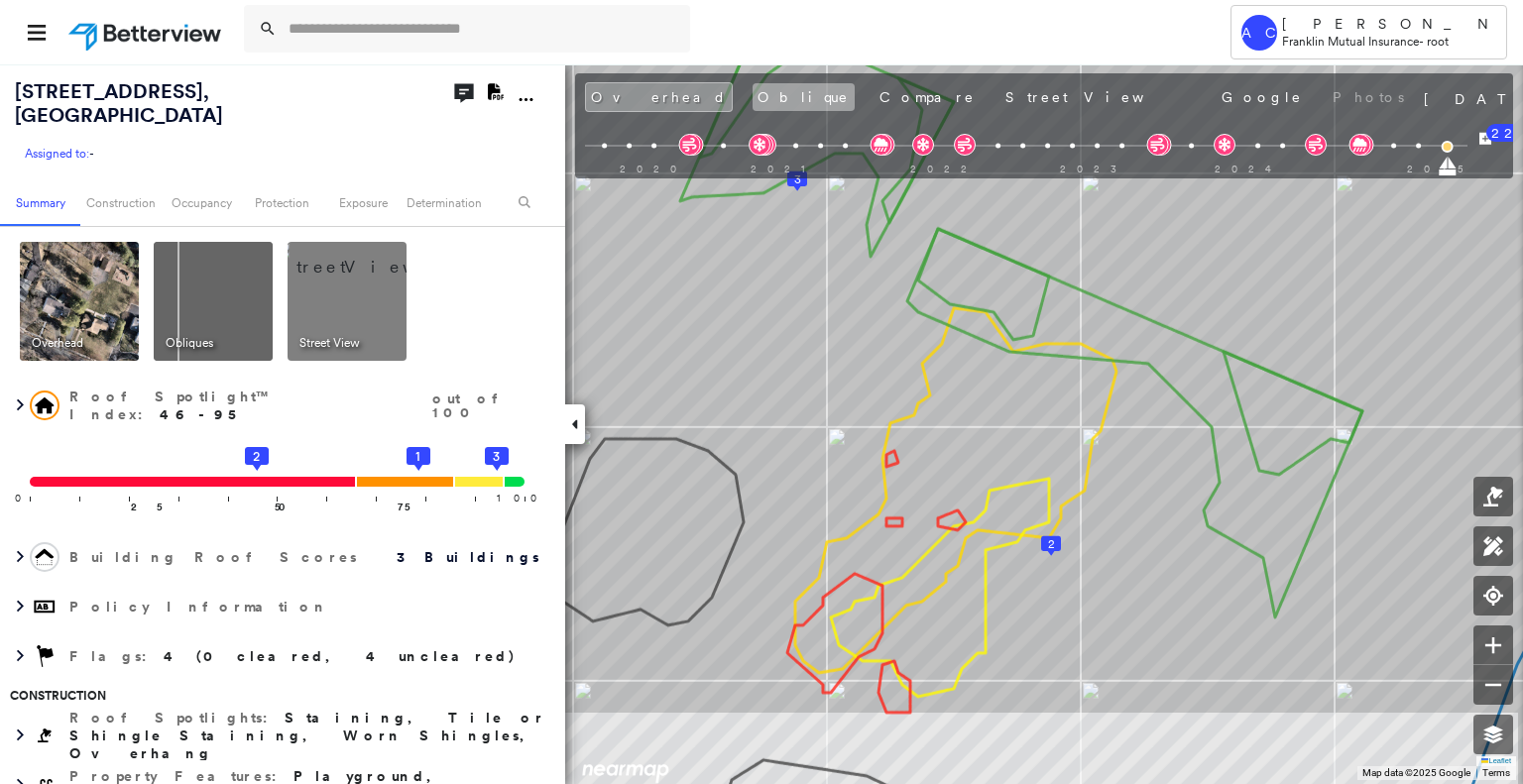 click on "Oblique" at bounding box center (803, 97) 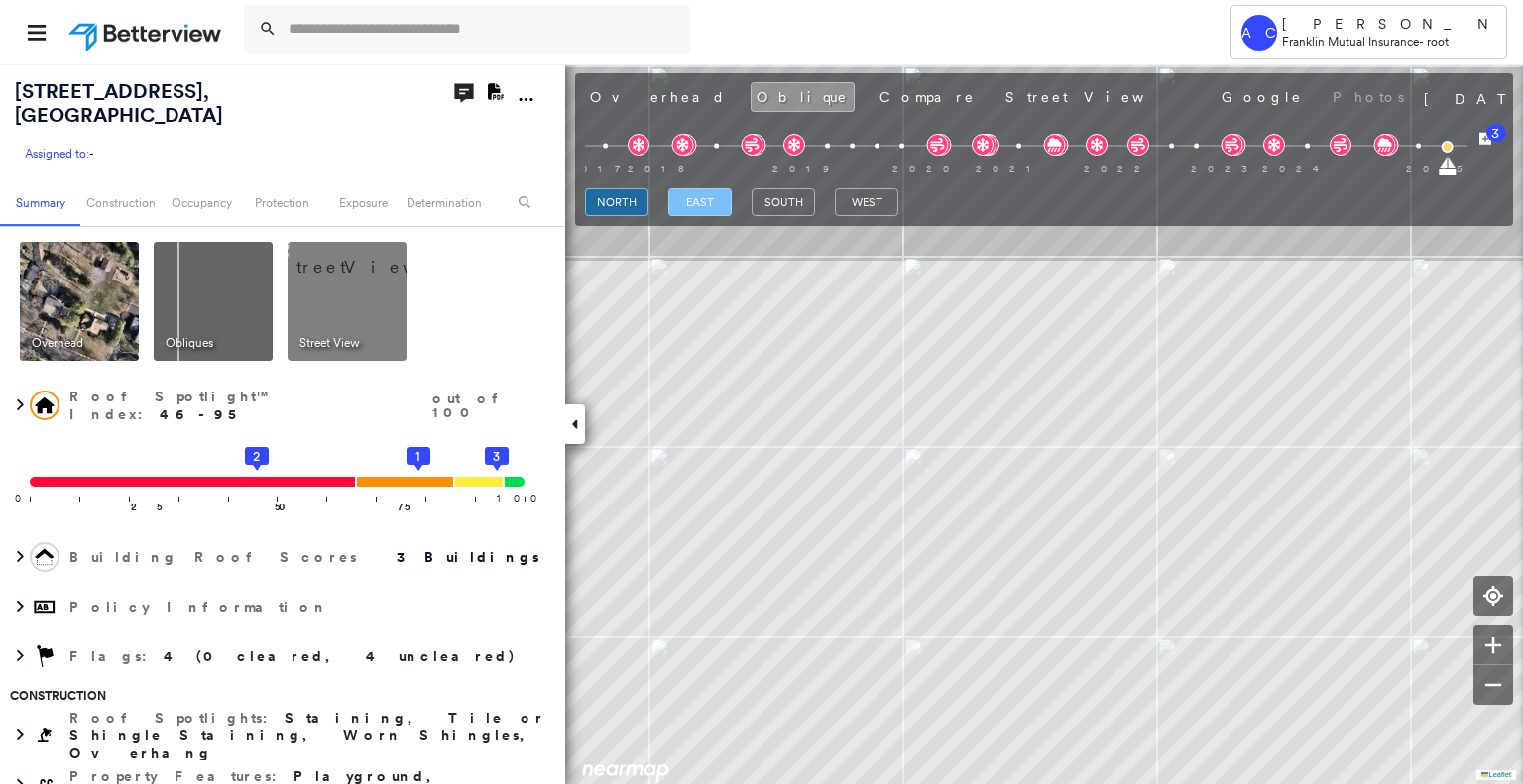 click on "east" at bounding box center (700, 202) 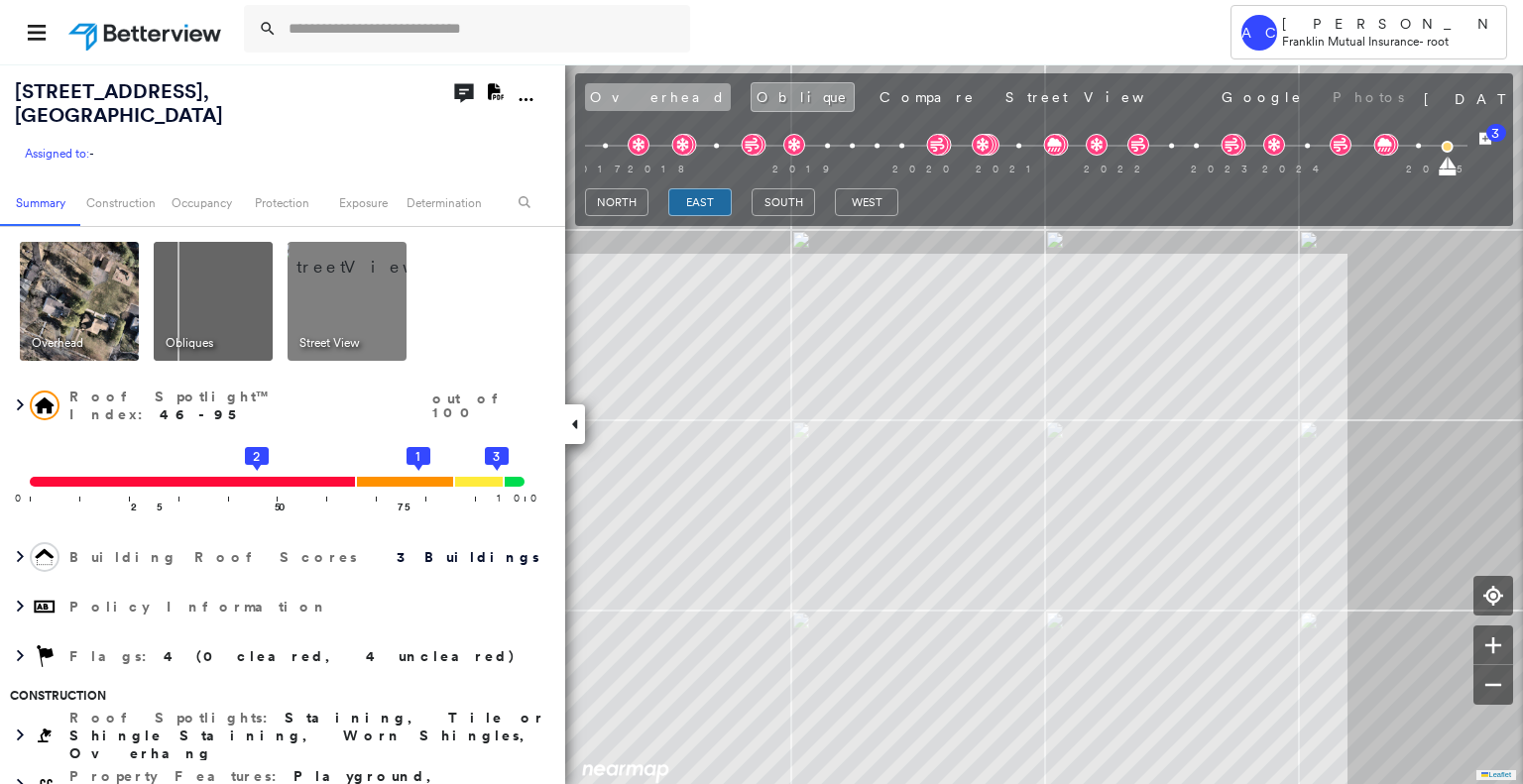 click on "Overhead" at bounding box center [657, 97] 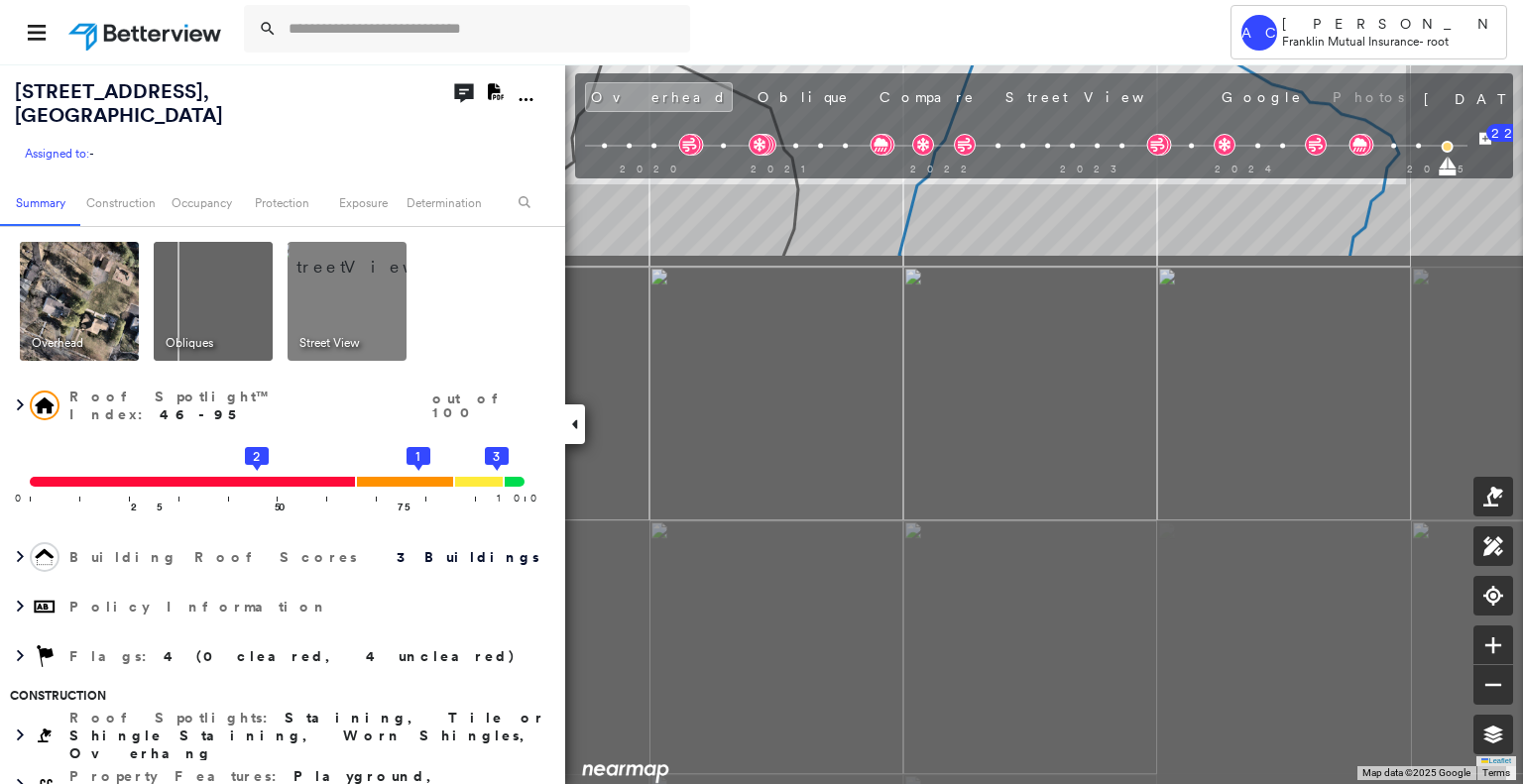 click on "Tower AC Anderson Cardona Franklin Mutual Insurance  -   root 333  Woodland Rd ,  Madison, NJ 07940 Assigned to:  - Assigned to:  - Assigned to:  - Open Comments Download PDF Report Summary Construction Occupancy Protection Exposure Determination Overhead Obliques Street View Roof Spotlight™ Index :  46-95 out of 100 0 100 25 50 2 75 3 1 Building Roof Scores 3 Buildings Policy Information Flags :  4 (0 cleared, 4 uncleared) Construction Roof Spotlights :  Staining, Tile or Shingle Staining, Worn Shingles, Overhang Property Features :  Playground, Asphalt Roof Size & Shape :  3 buildings  BuildZoom - Building Permit Data and Analysis Occupancy Place Detail Protection Exposure FEMA Risk Index Wind Additional Perils Tree Fall Risk:  Present   Determination Flags :  4 (0 cleared, 4 uncleared) Uncleared Flags (4) Cleared Flags  (0) LOW Low Priority Flagged 07/25/25 Clear HIGH High Priority Flagged 07/25/25 Clear Tree Overhang Flagged 07/25/25 Clear MED Medium Priority Flagged 07/25/25 Clear Action Taken History" at bounding box center (762, 392) 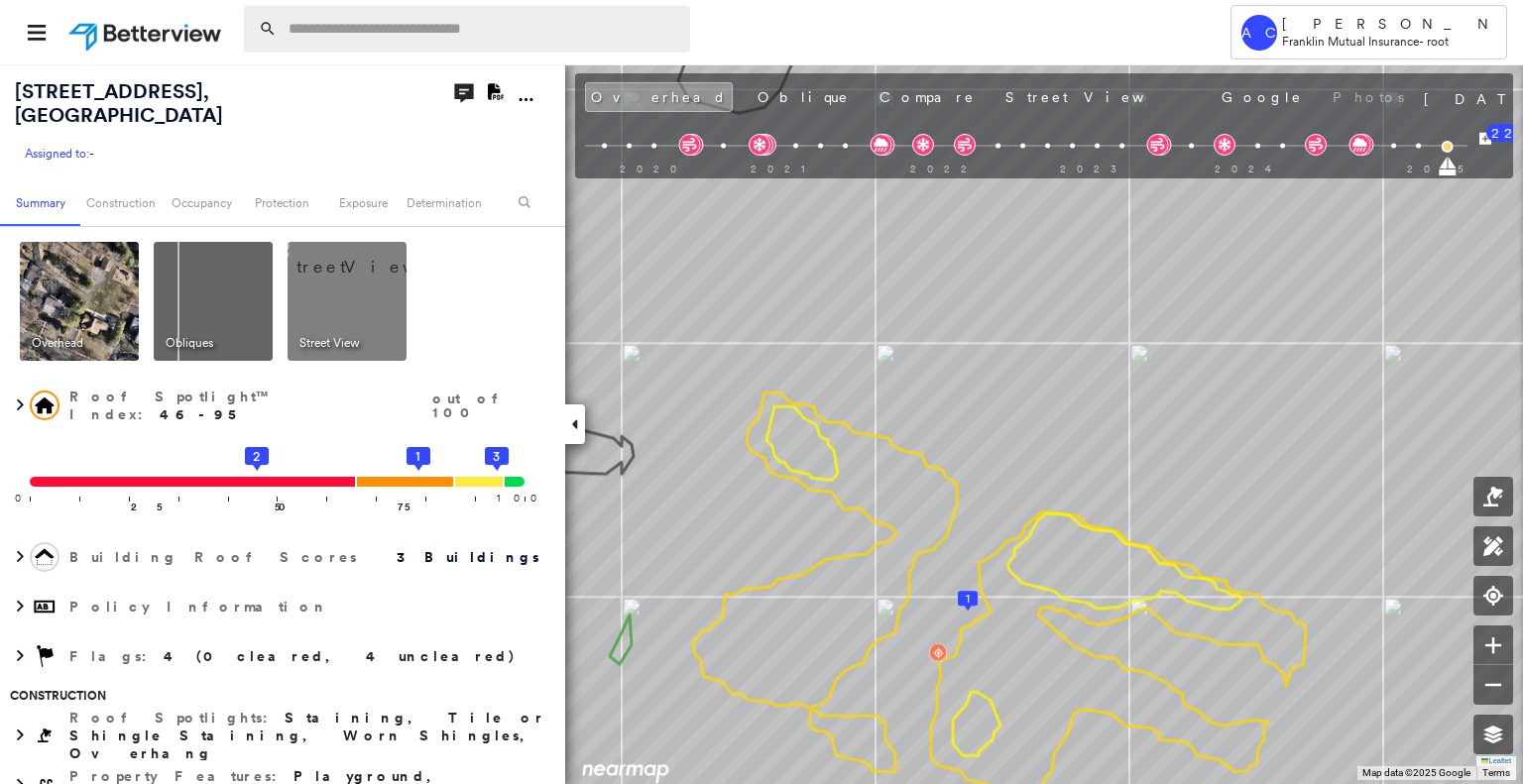 click at bounding box center [483, 29] 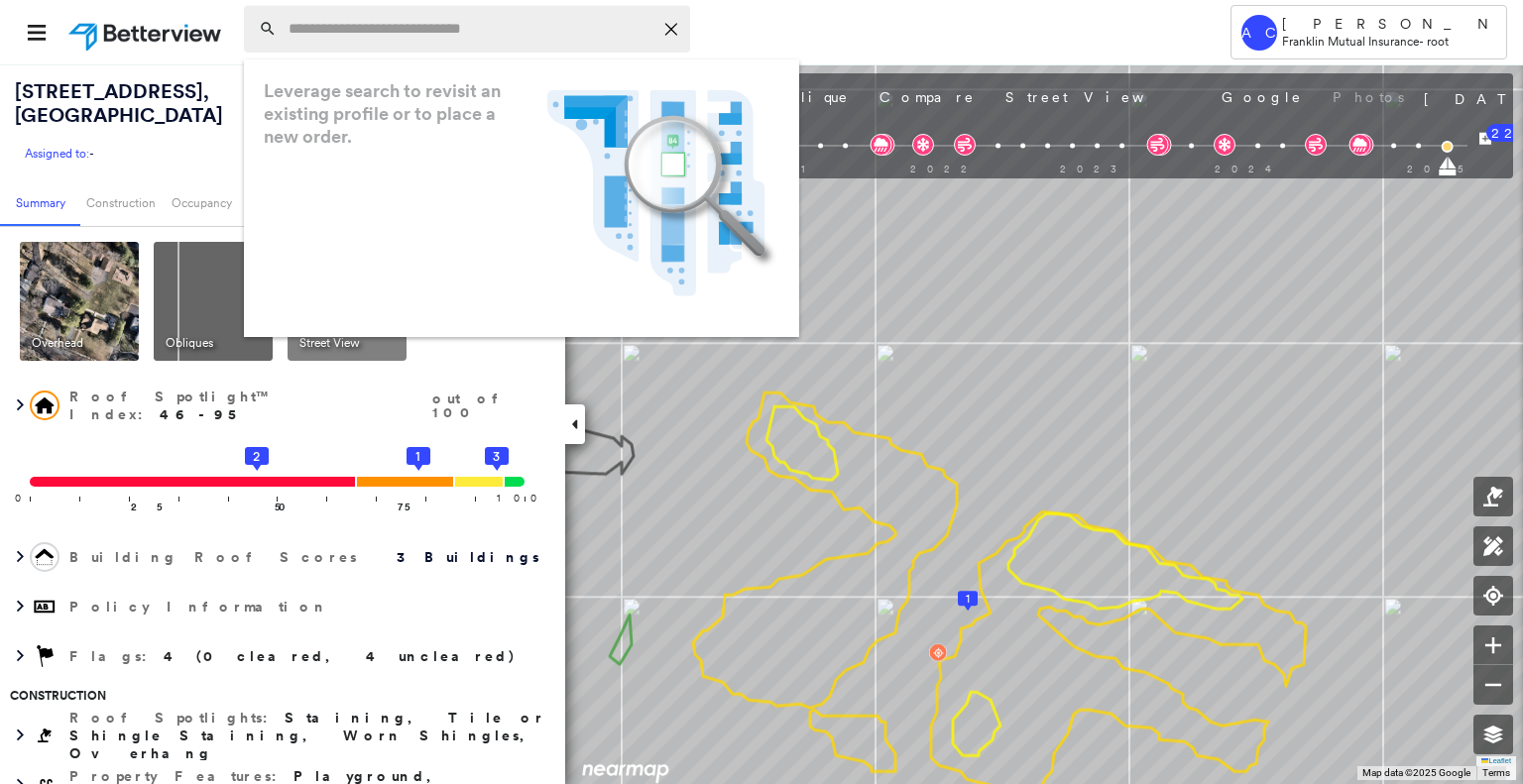 paste on "**********" 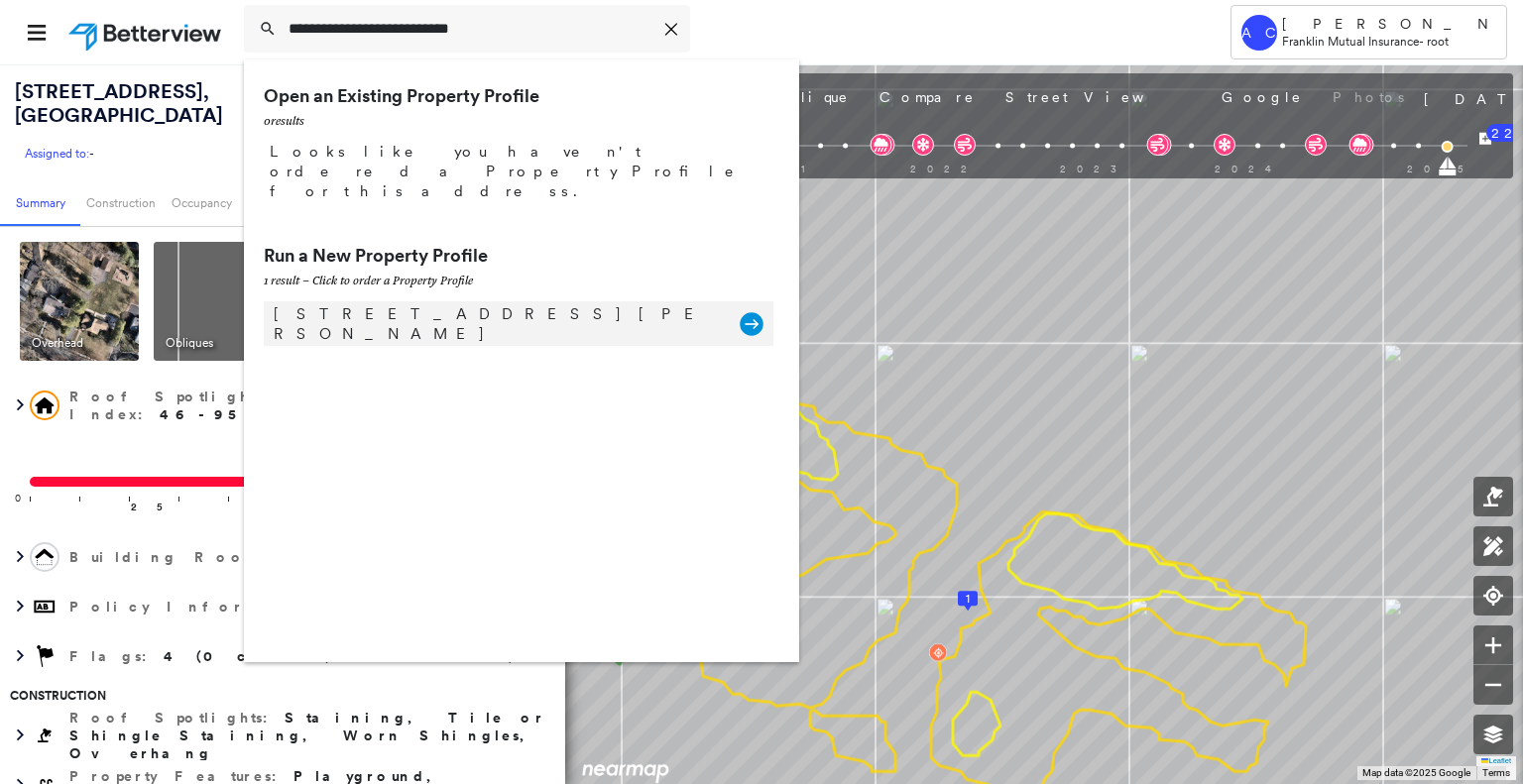 type on "**********" 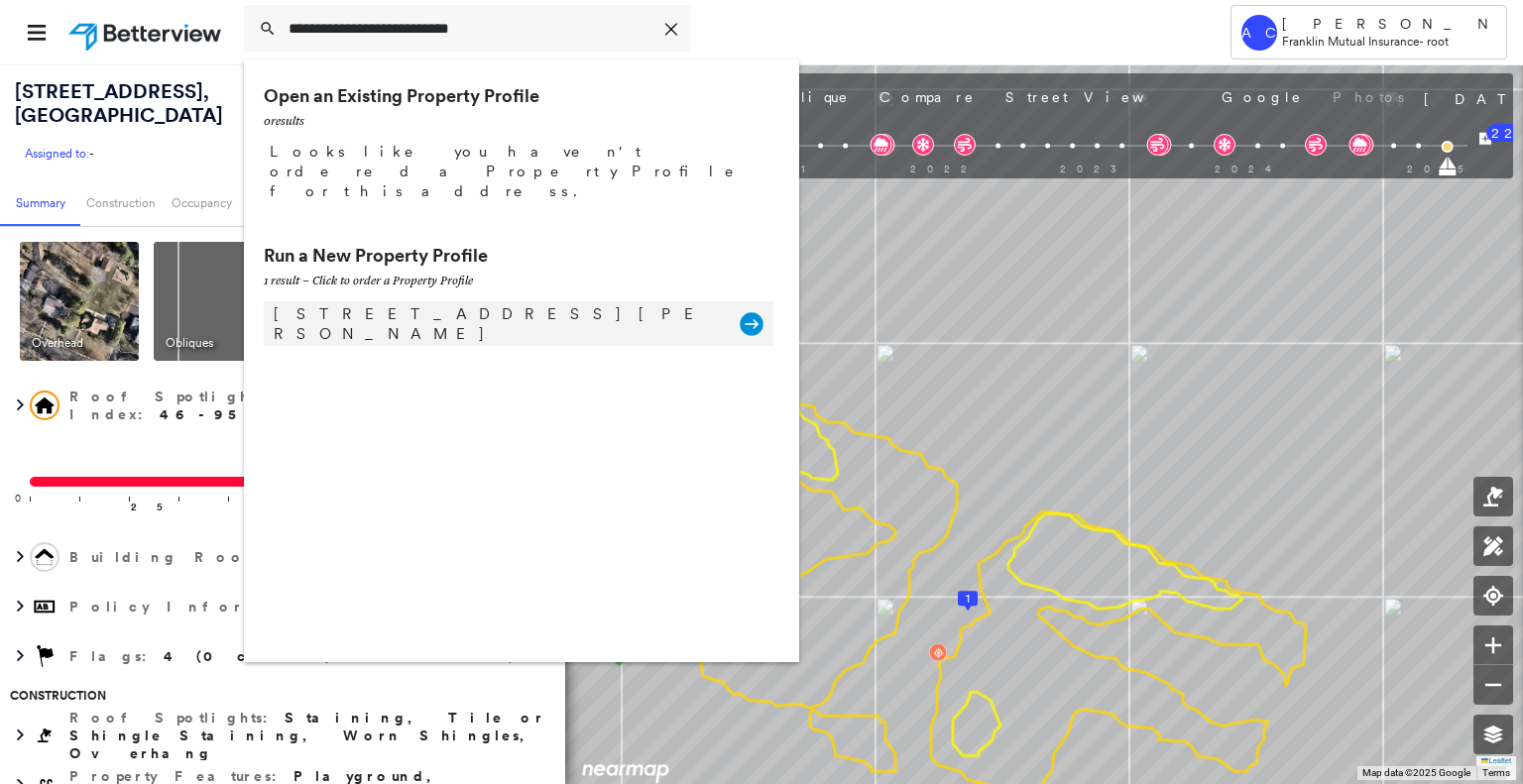 click on "4618 Eugene Dr, Bristol, PA 19007" at bounding box center (497, 324) 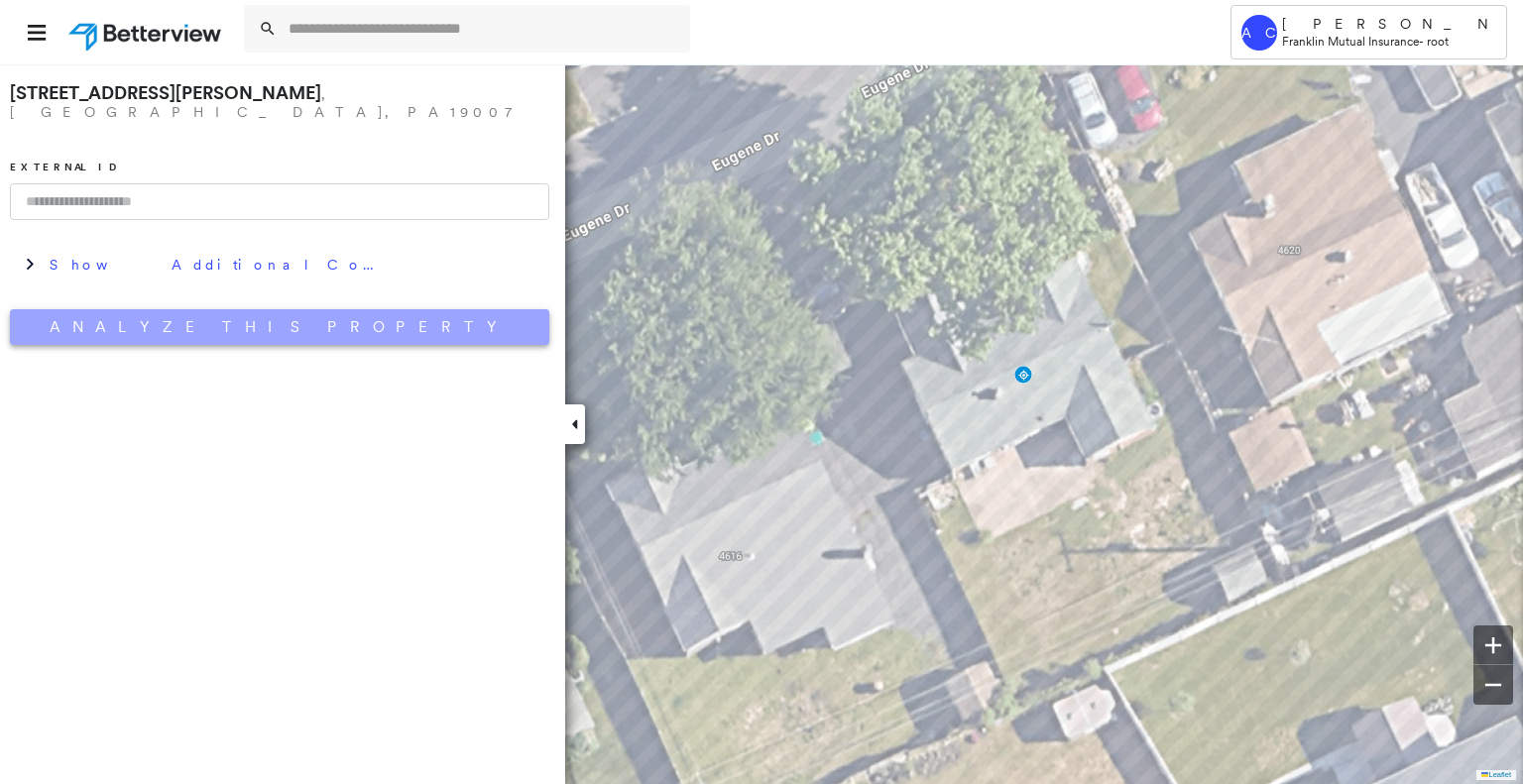 click on "Analyze This Property" at bounding box center [280, 327] 